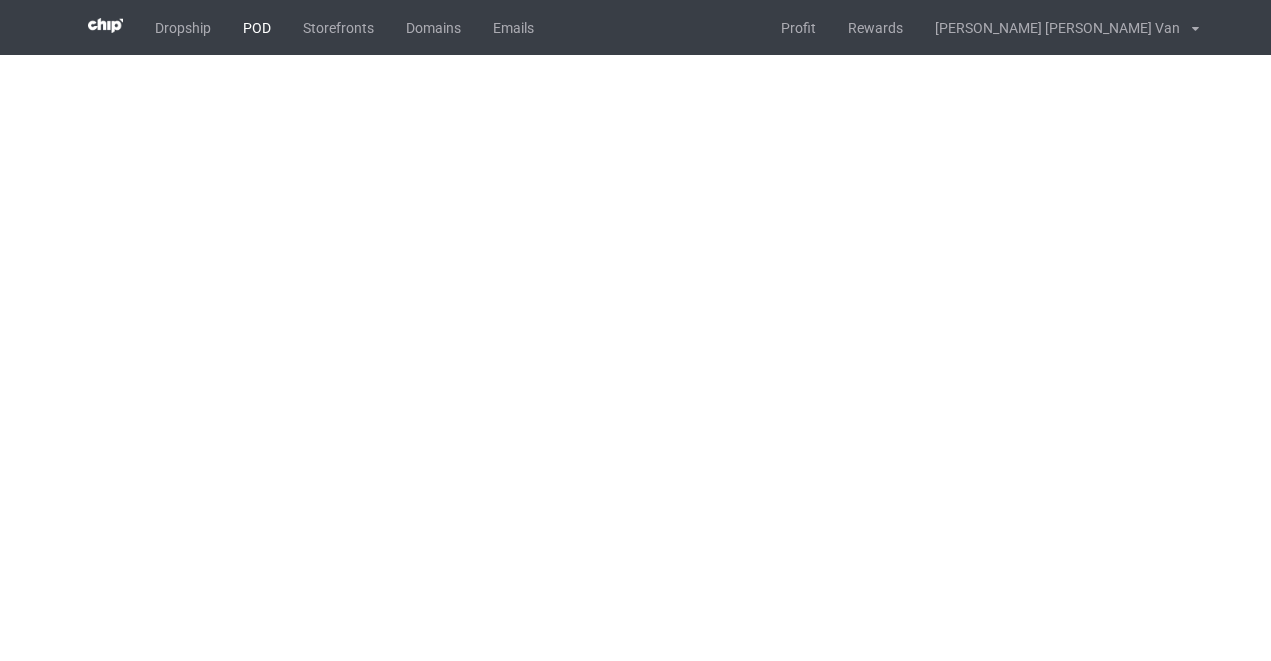 scroll, scrollTop: 0, scrollLeft: 0, axis: both 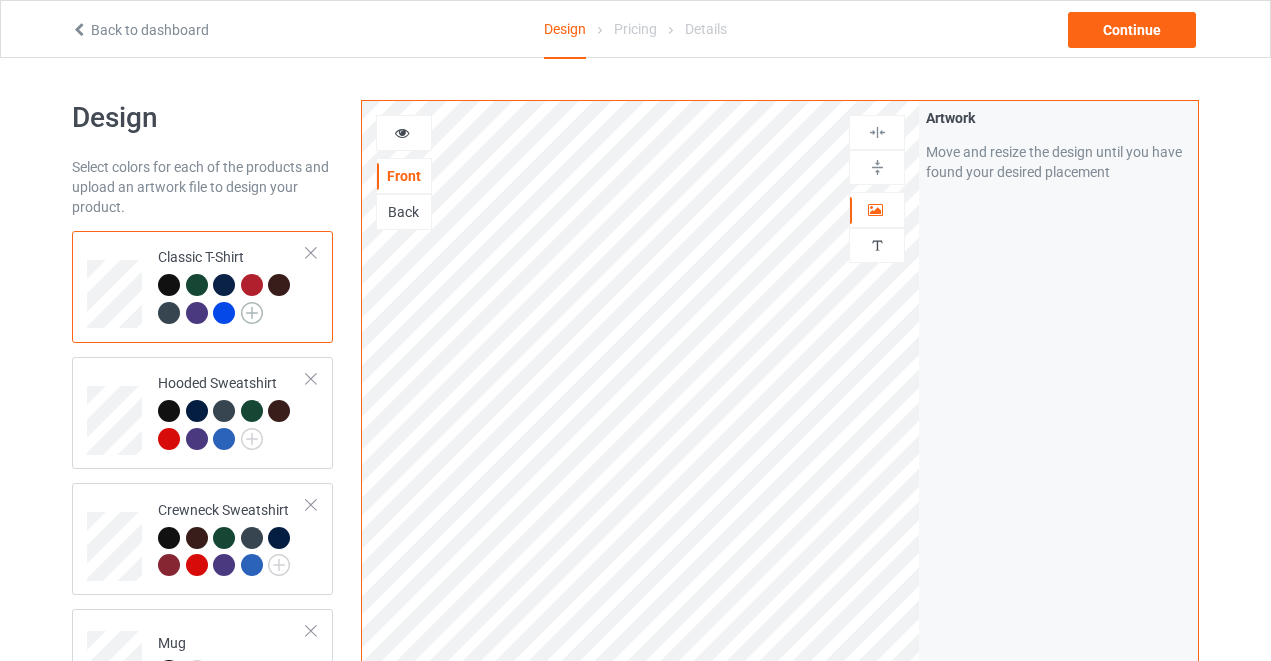 click at bounding box center [252, 313] 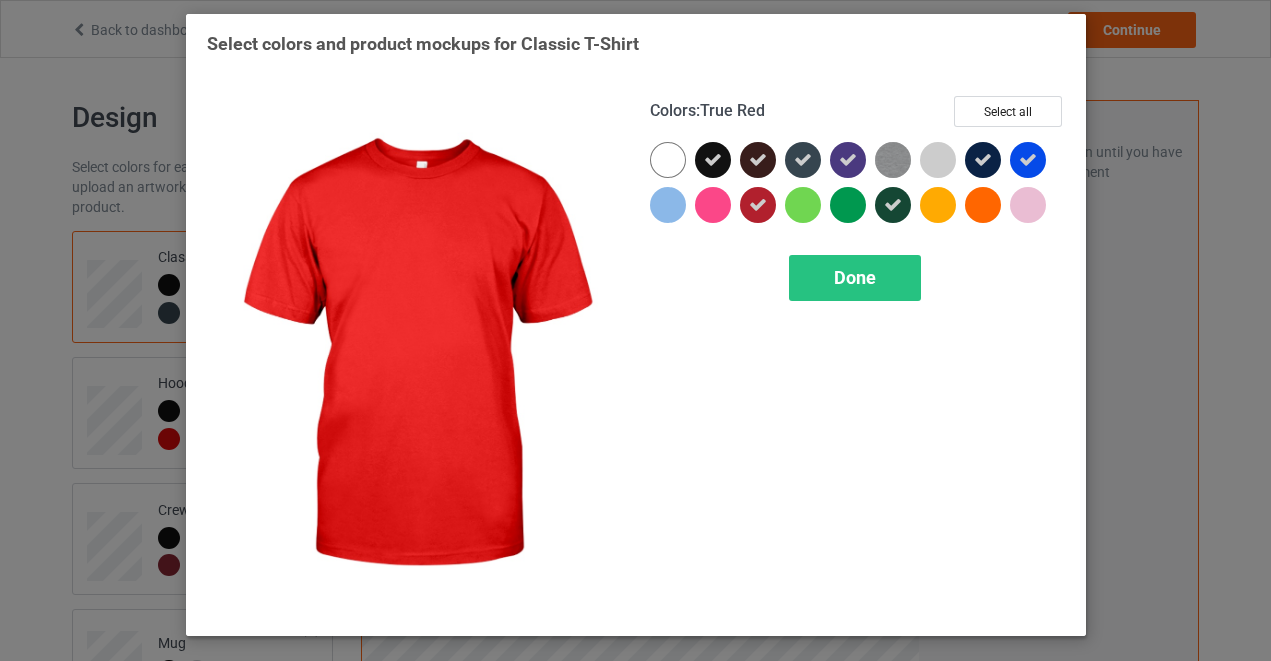 click at bounding box center [758, 205] 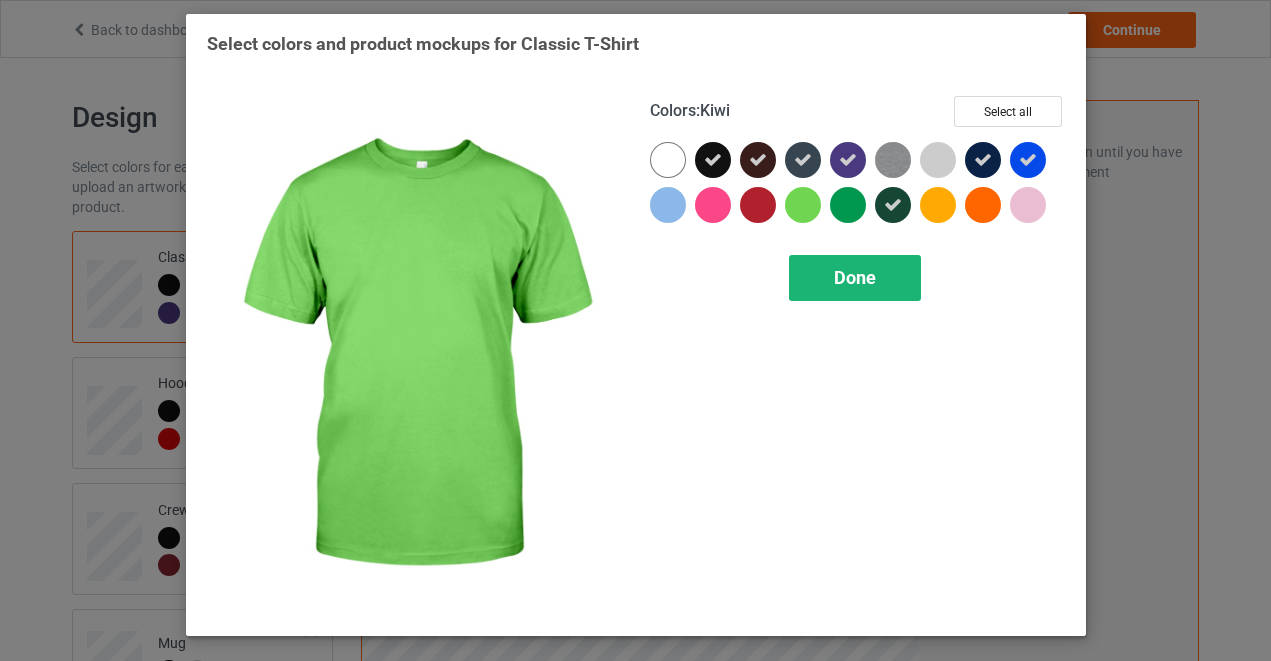 click on "Done" at bounding box center [855, 278] 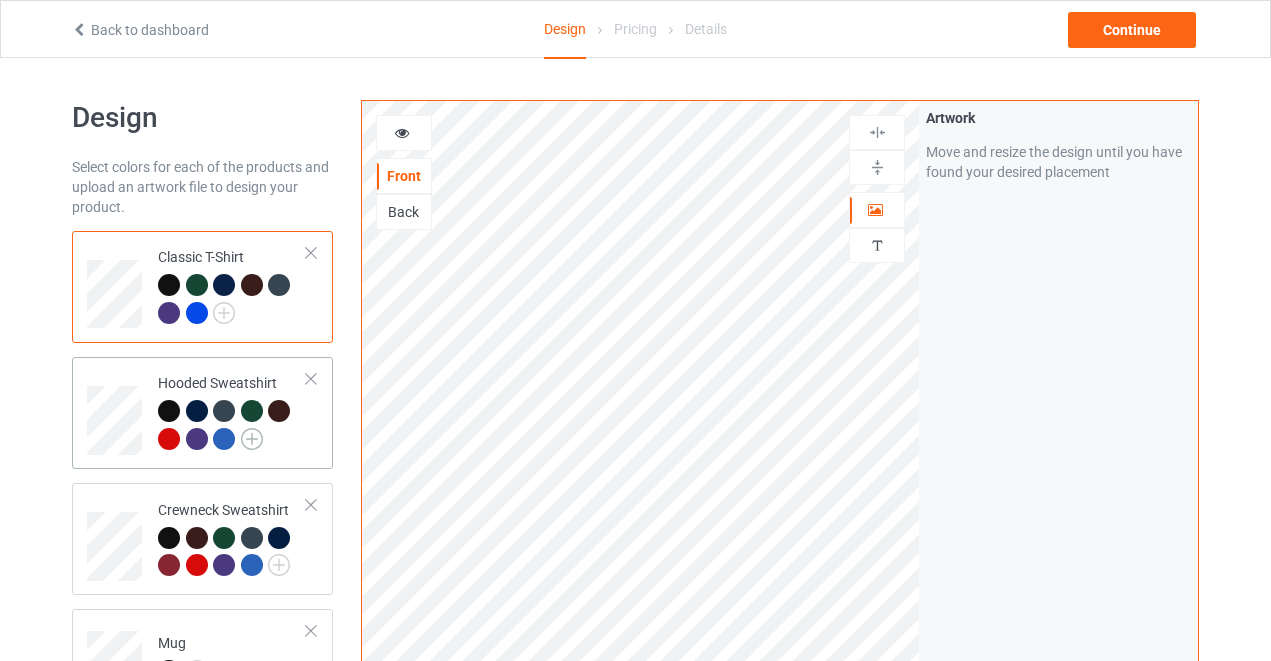 click at bounding box center [252, 439] 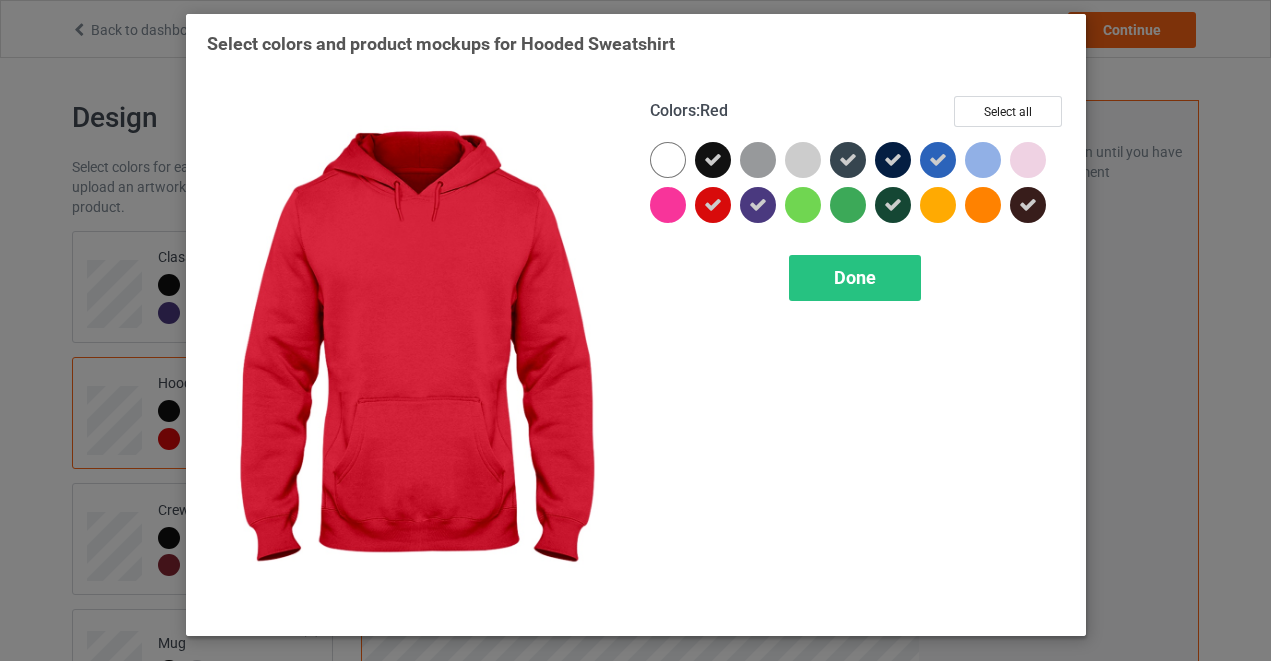 click at bounding box center [713, 205] 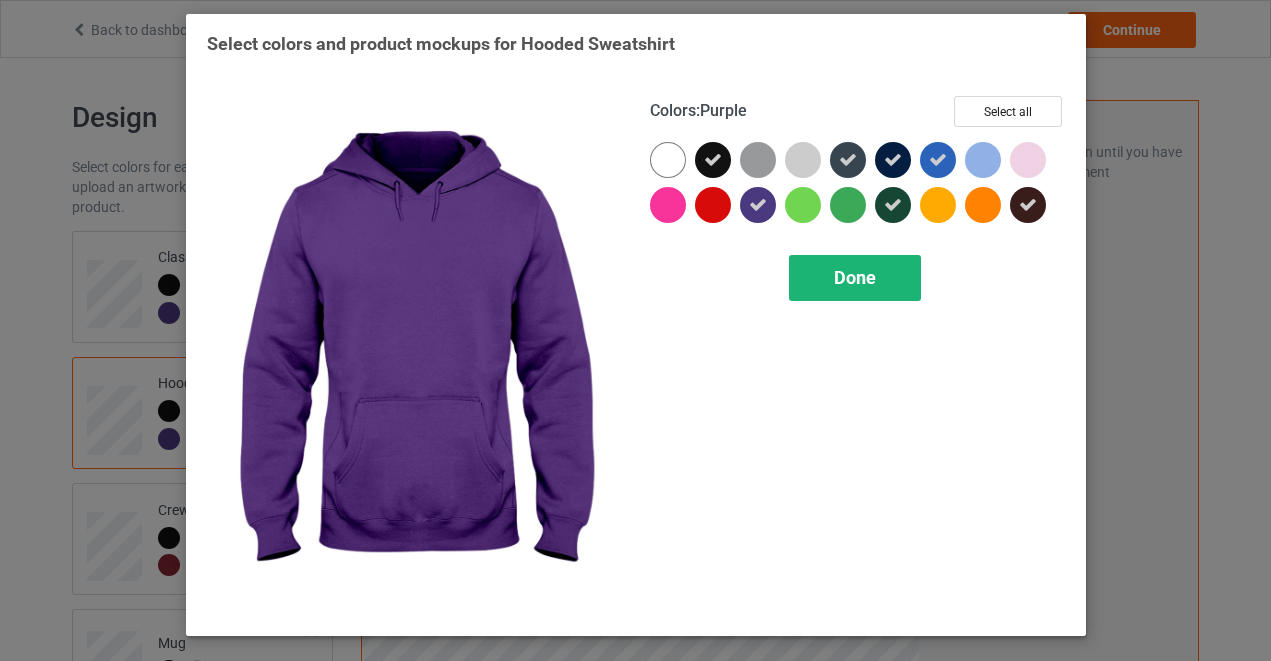 click on "Done" at bounding box center (855, 277) 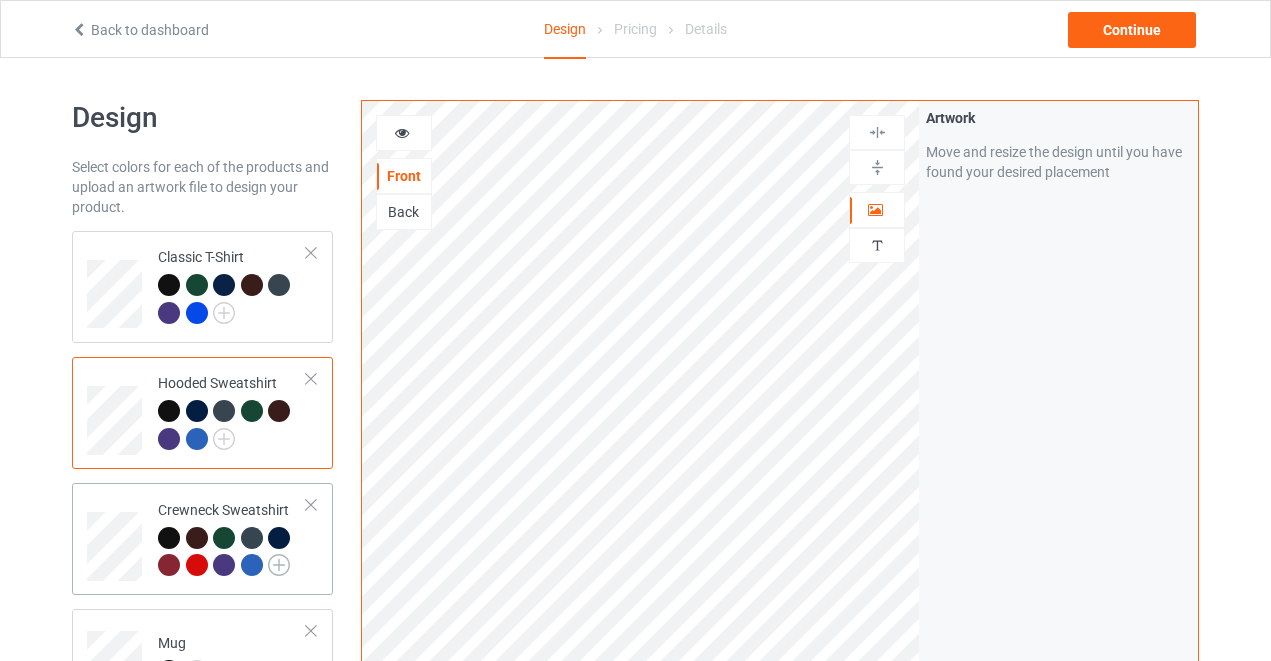 click at bounding box center (279, 565) 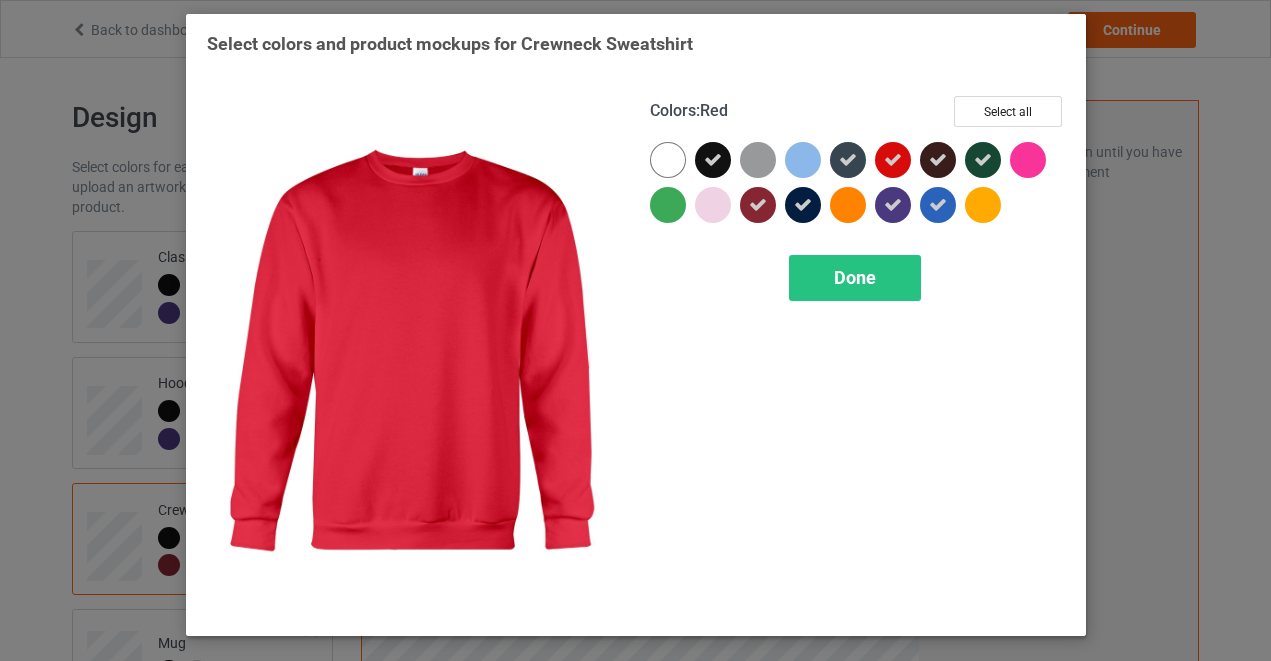click at bounding box center (893, 160) 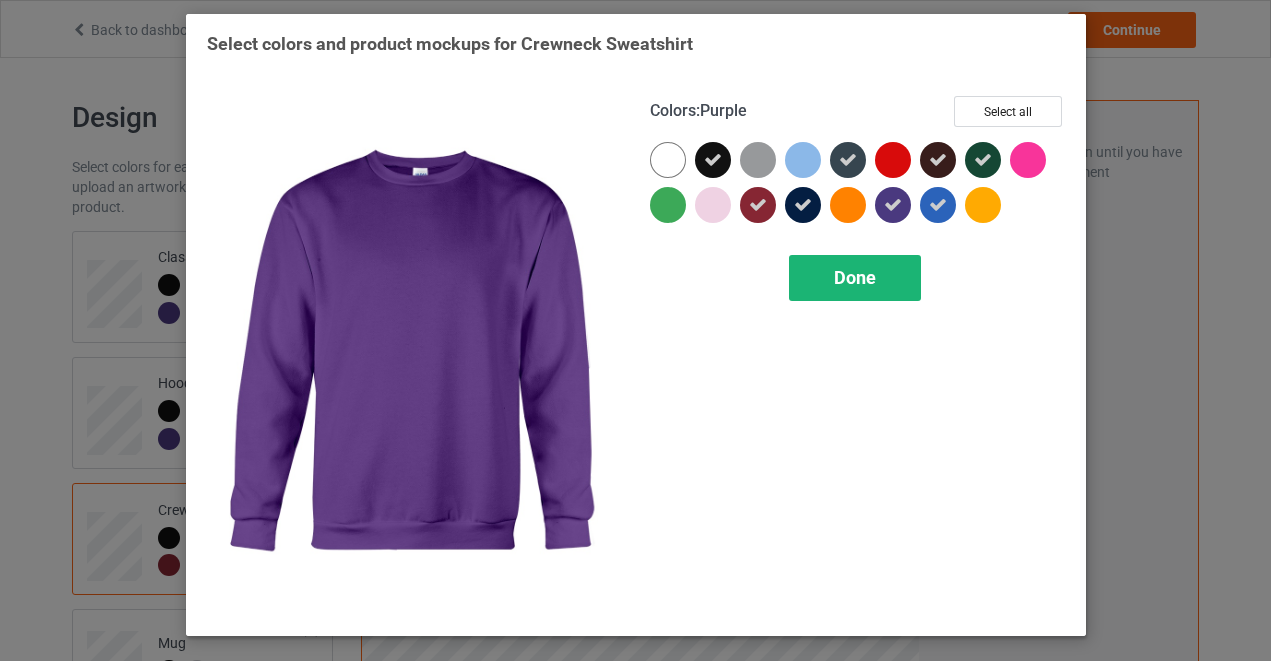 click on "Done" at bounding box center (855, 278) 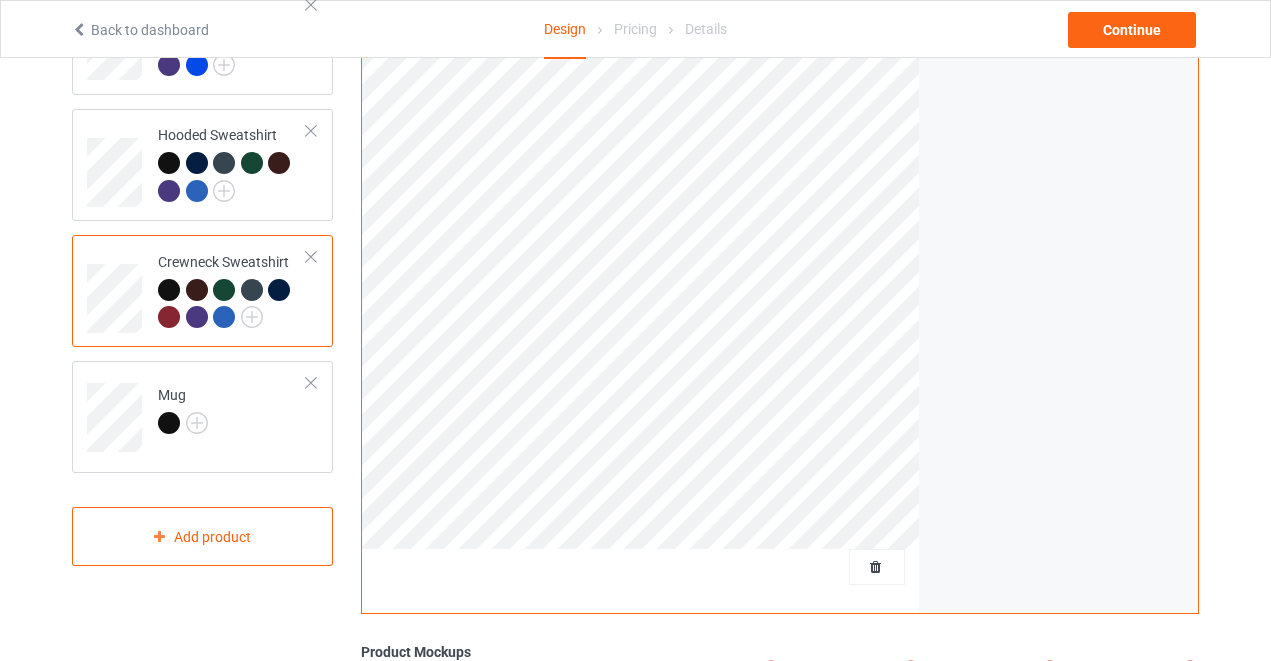 scroll, scrollTop: 397, scrollLeft: 0, axis: vertical 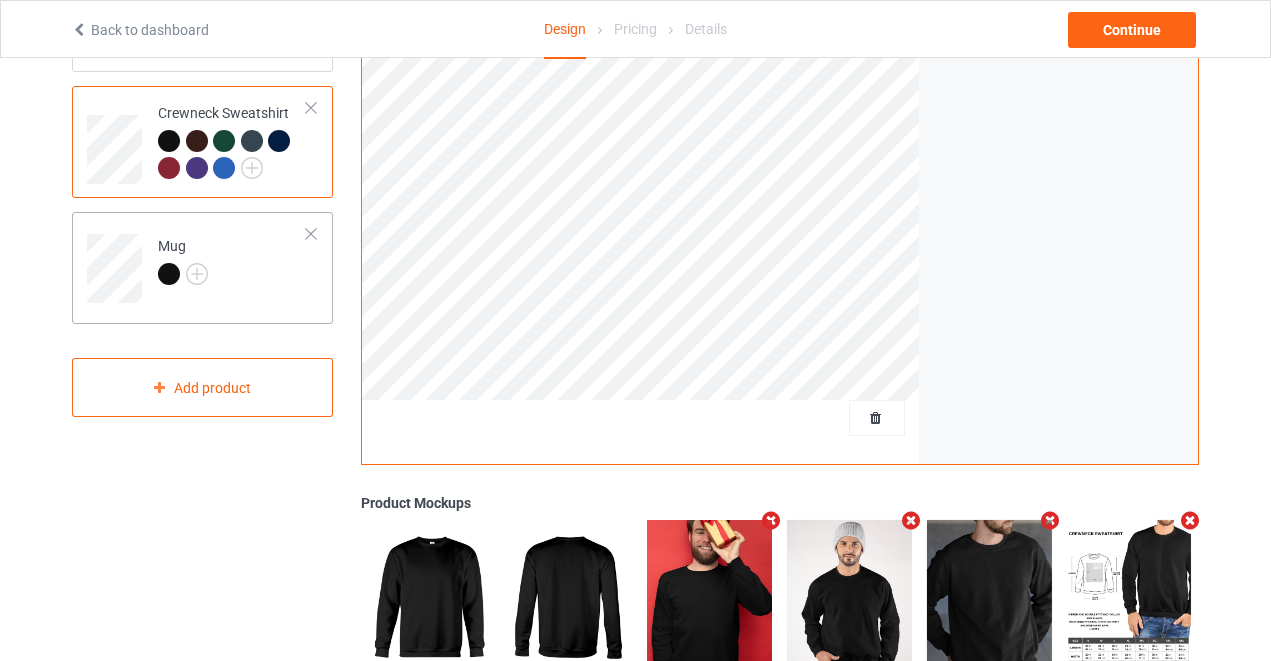click at bounding box center (311, 234) 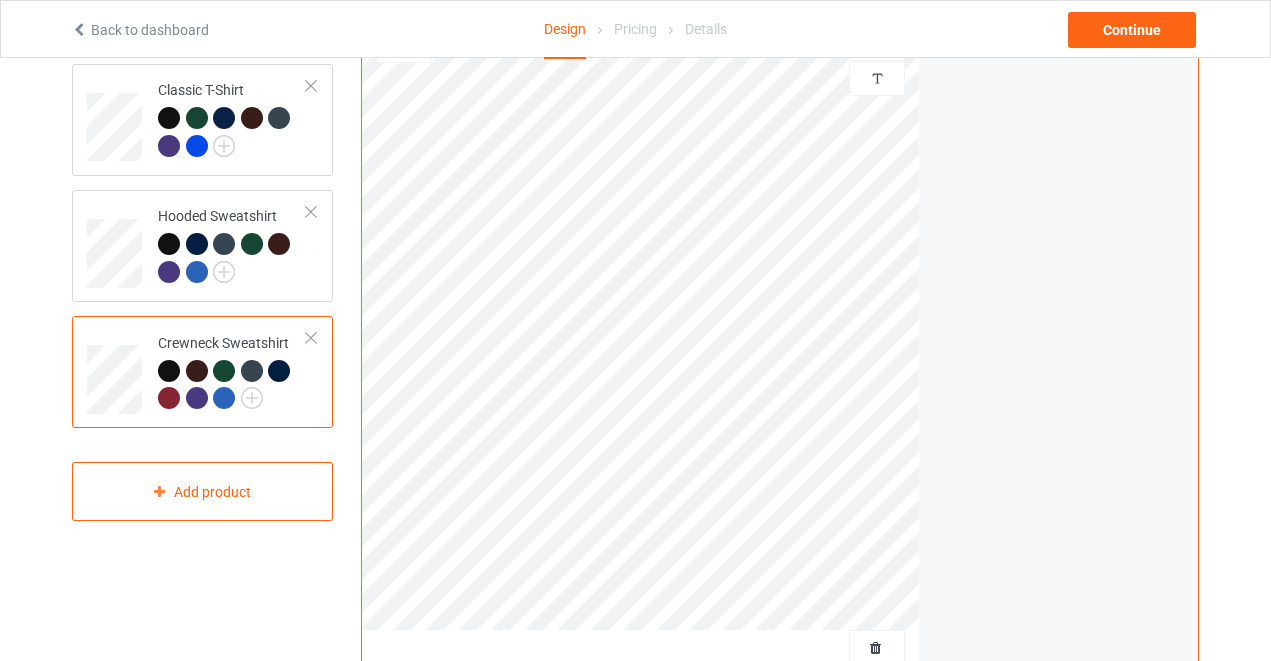scroll, scrollTop: 0, scrollLeft: 0, axis: both 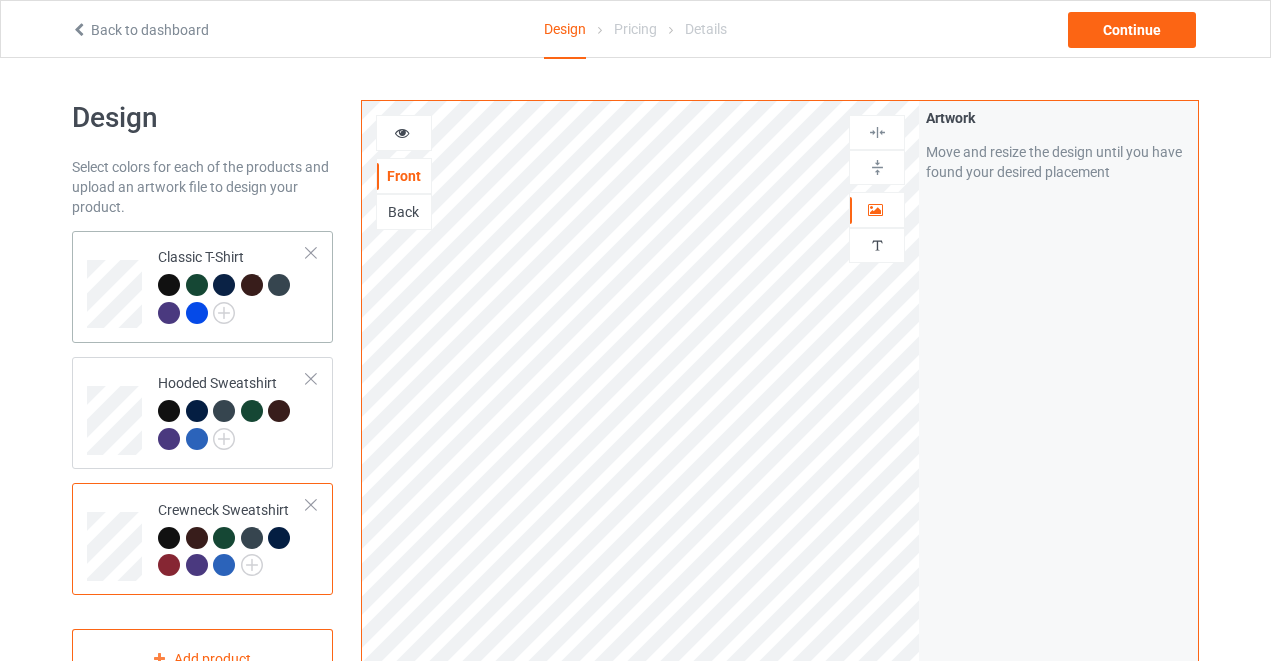 click on "Classic T-Shirt" at bounding box center [232, 287] 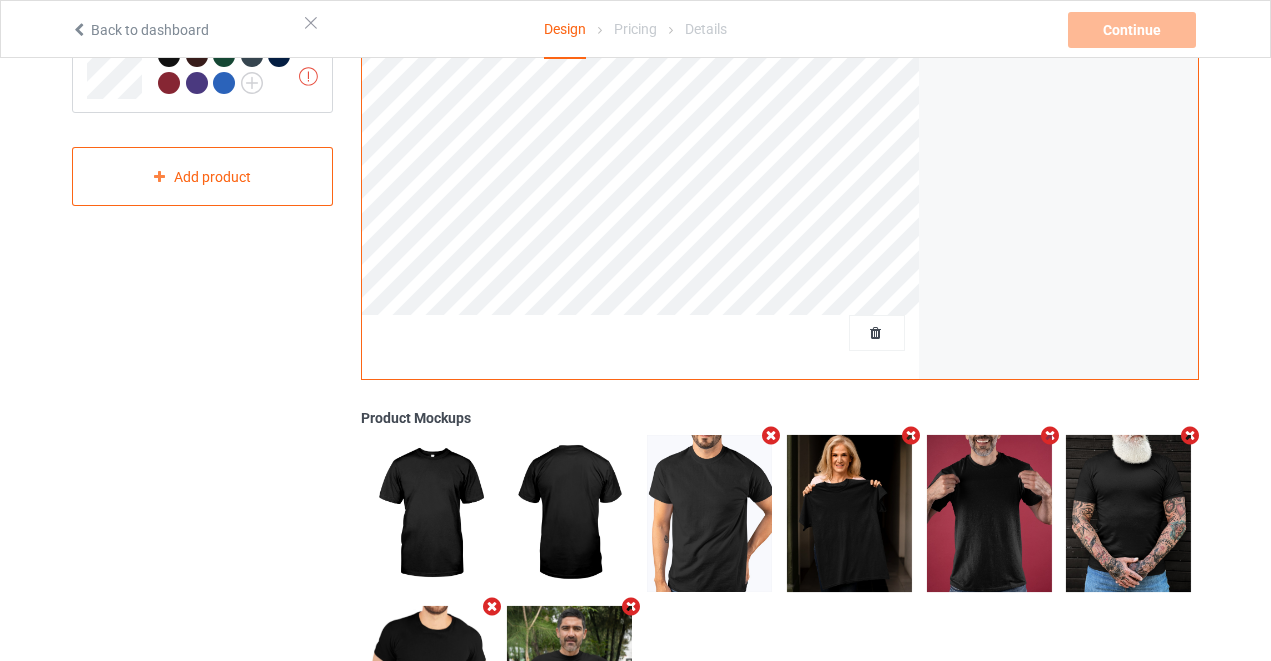 scroll, scrollTop: 492, scrollLeft: 0, axis: vertical 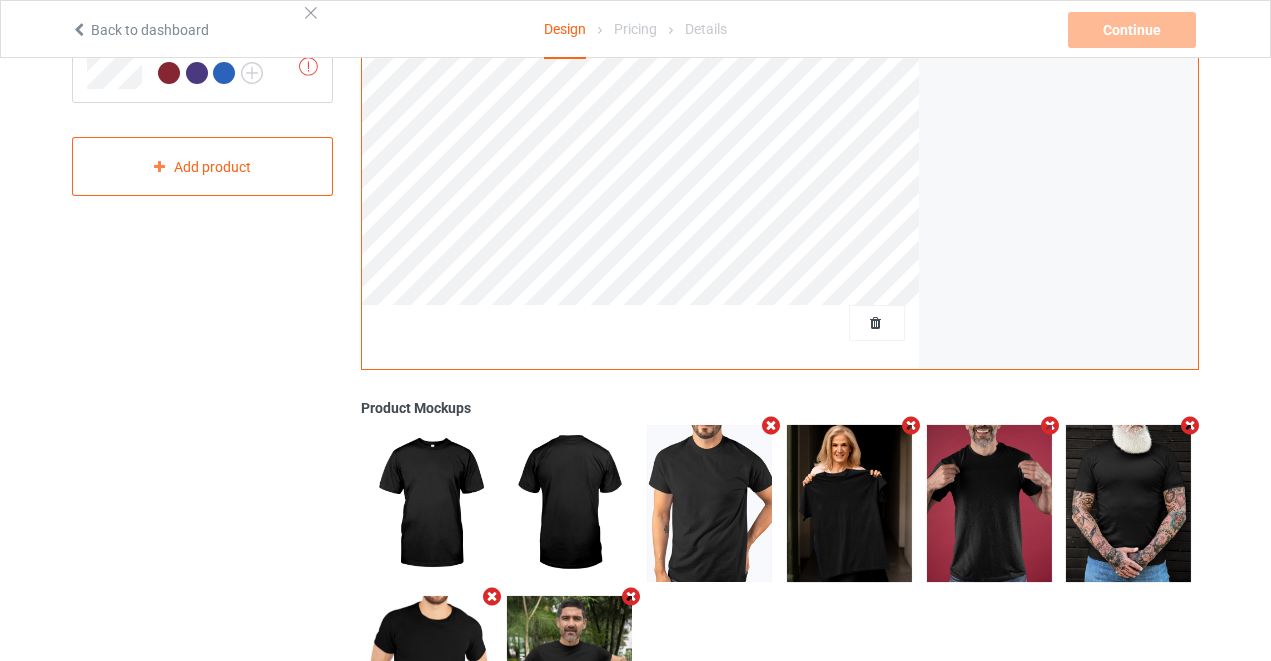 click at bounding box center [771, 425] 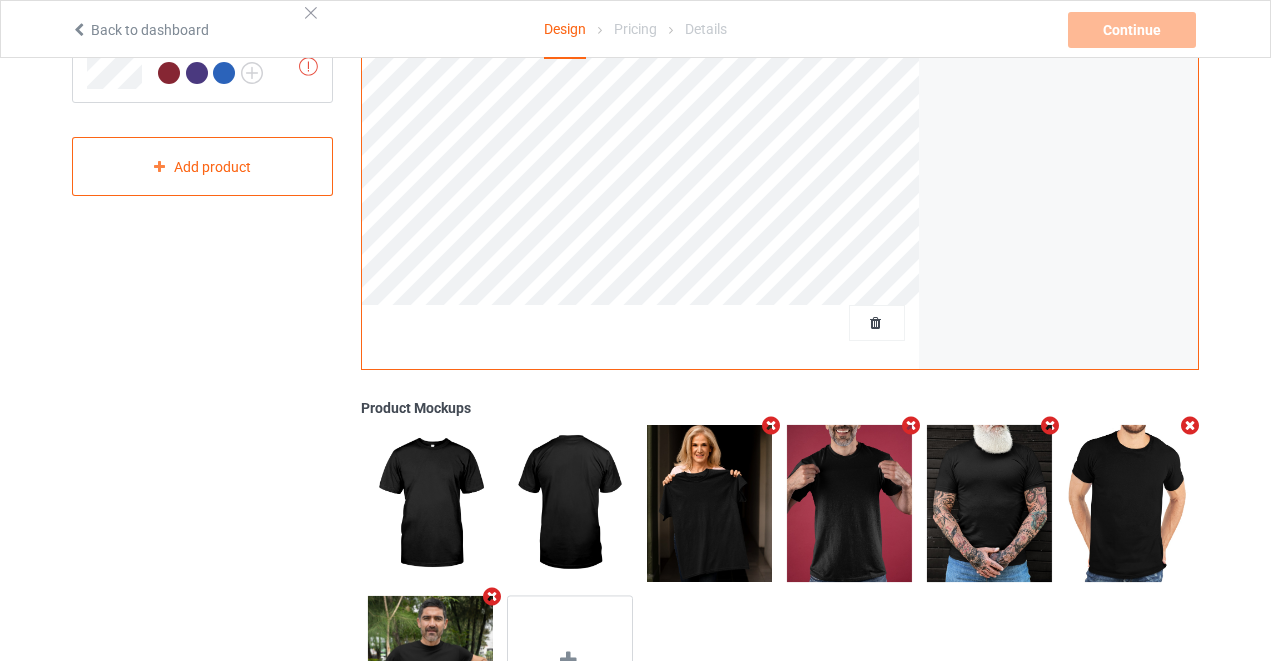 click at bounding box center (1190, 425) 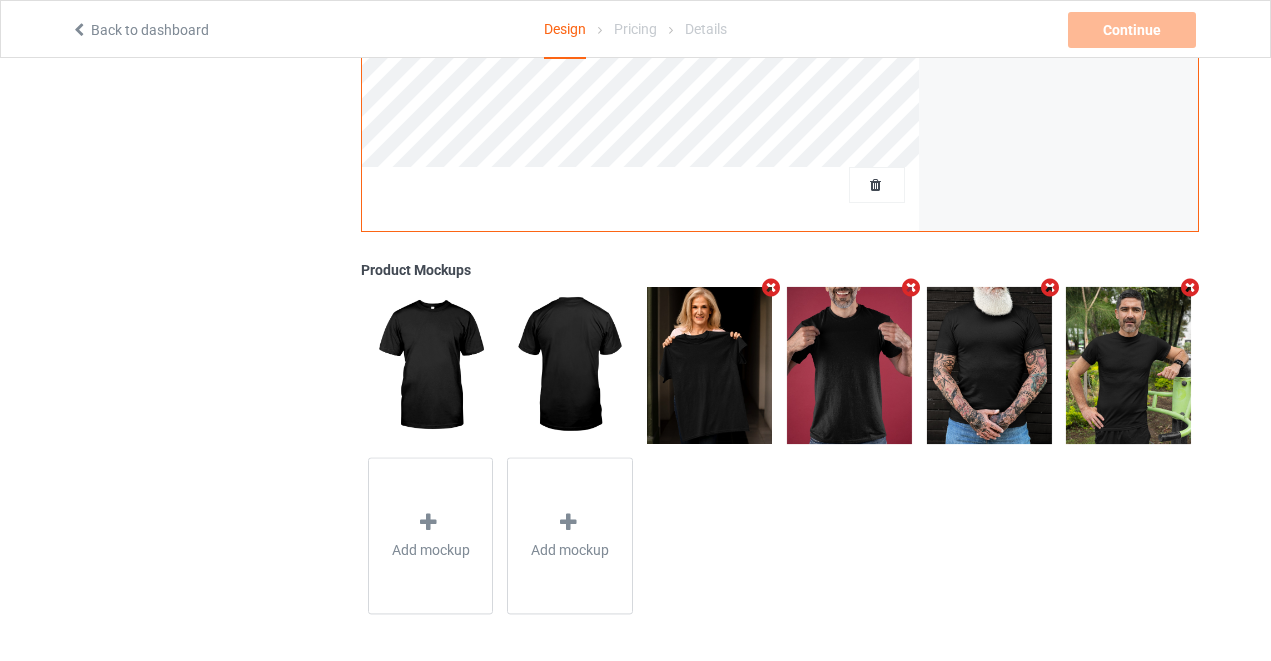 scroll, scrollTop: 633, scrollLeft: 0, axis: vertical 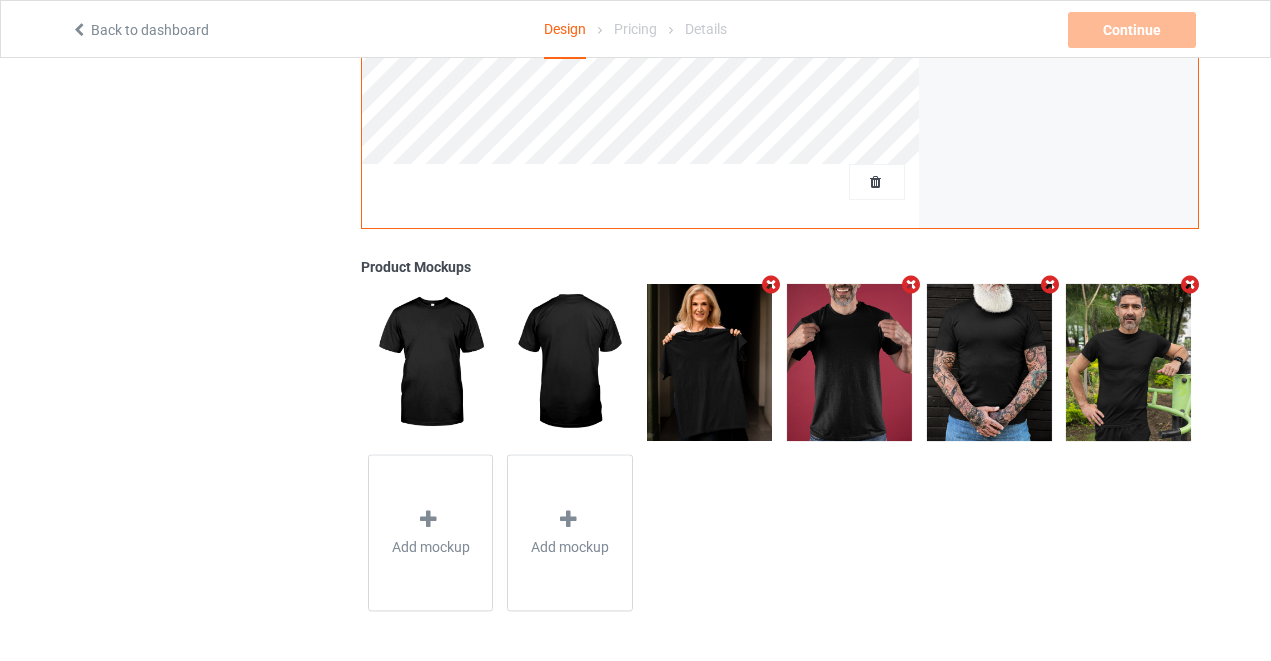 click at bounding box center (1190, 284) 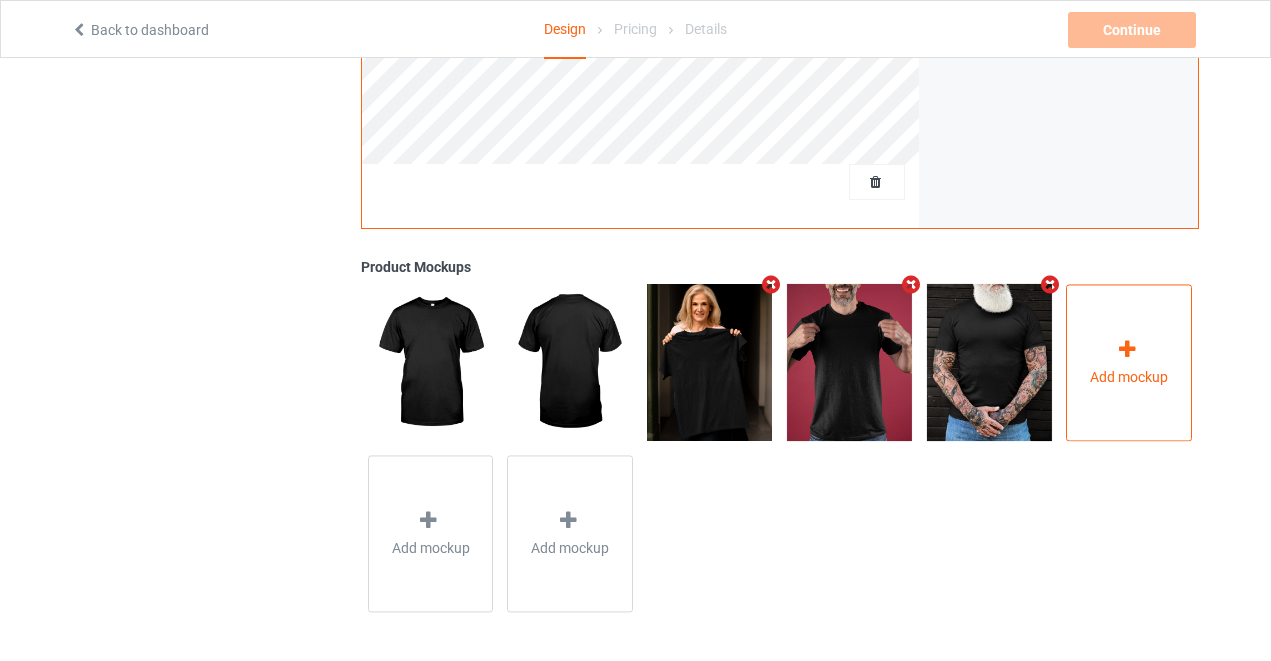 click on "Add mockup" at bounding box center (1129, 362) 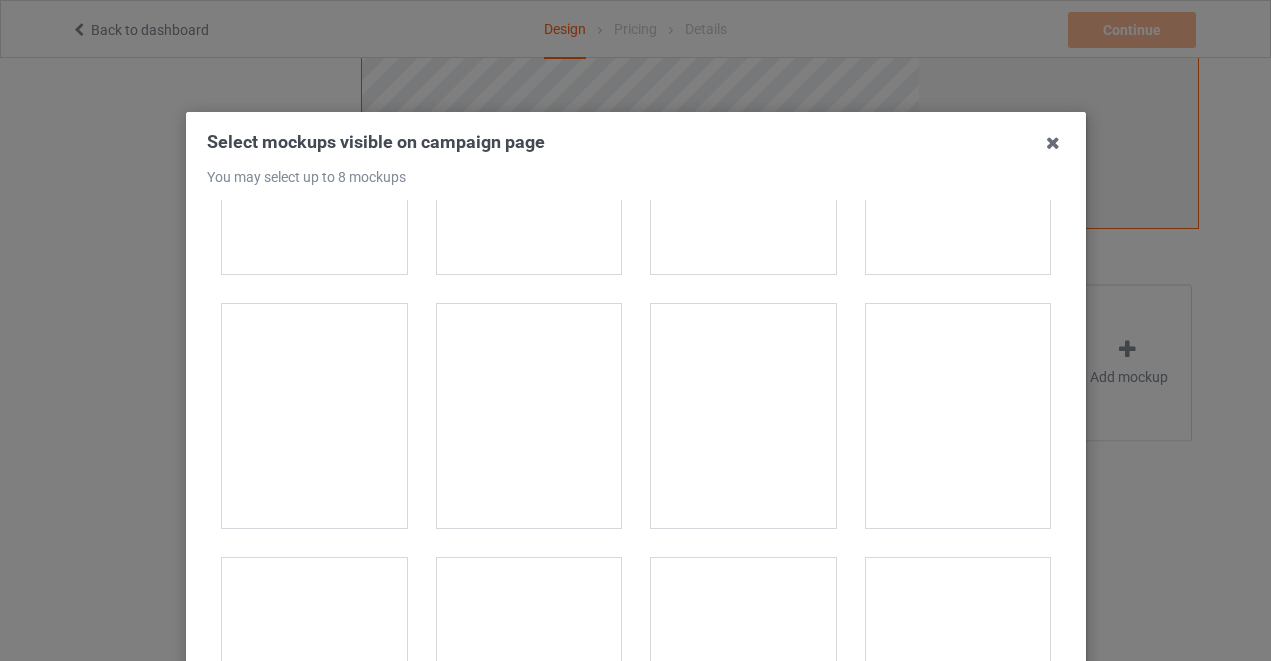 scroll, scrollTop: 20605, scrollLeft: 0, axis: vertical 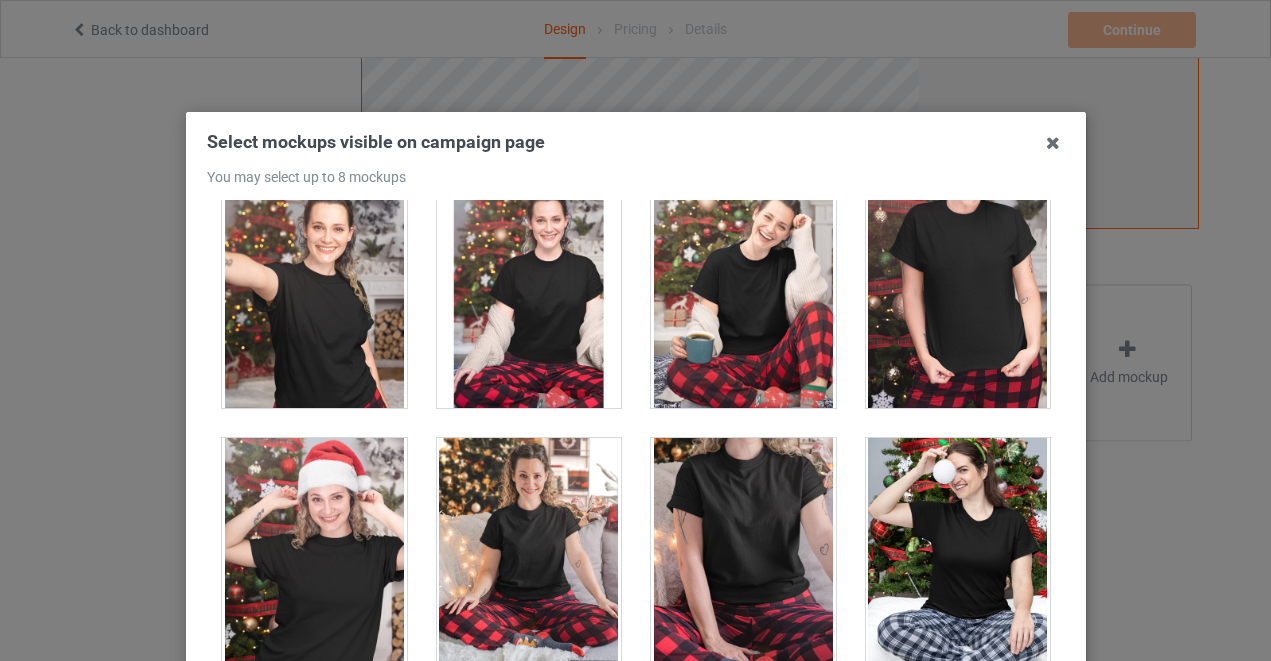 click at bounding box center [957, 296] 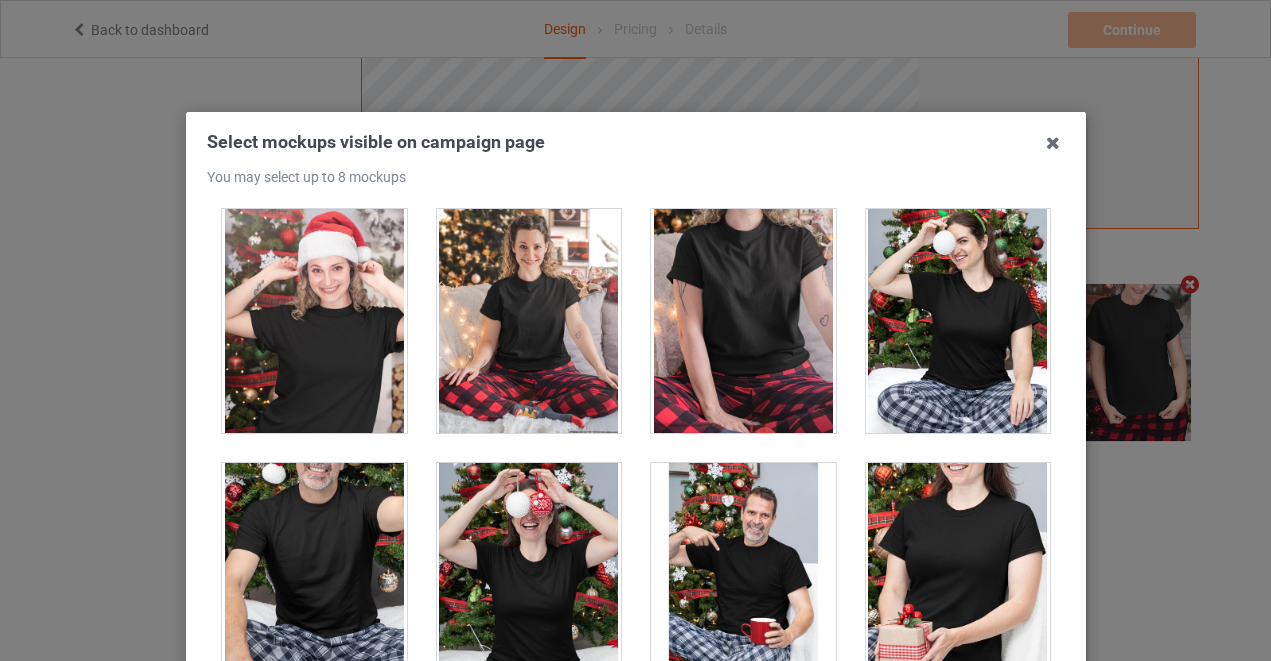 scroll, scrollTop: 21315, scrollLeft: 0, axis: vertical 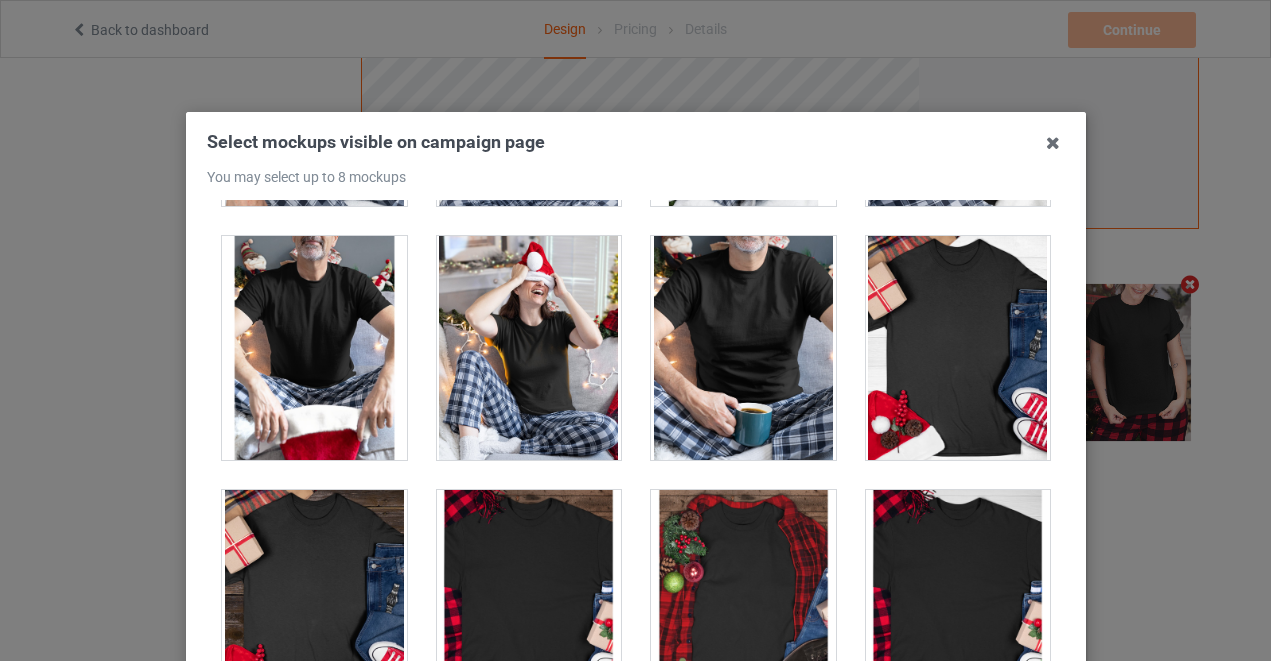 click at bounding box center [743, 348] 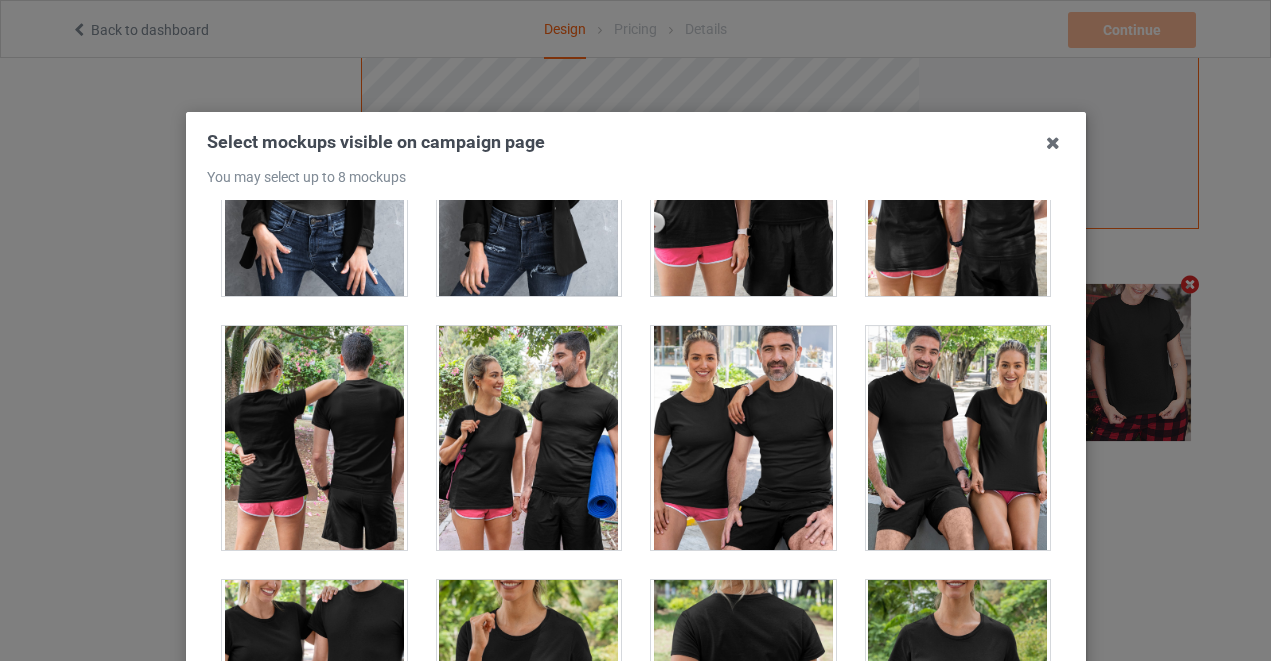 scroll, scrollTop: 25325, scrollLeft: 0, axis: vertical 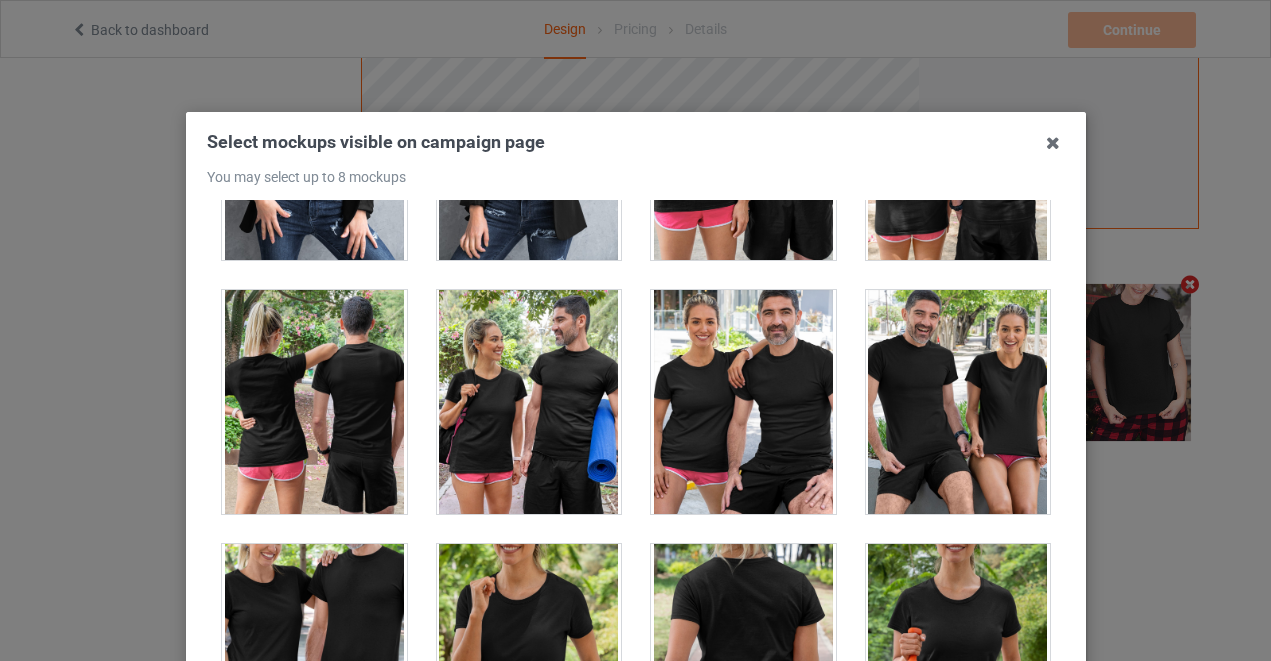 click at bounding box center (957, 402) 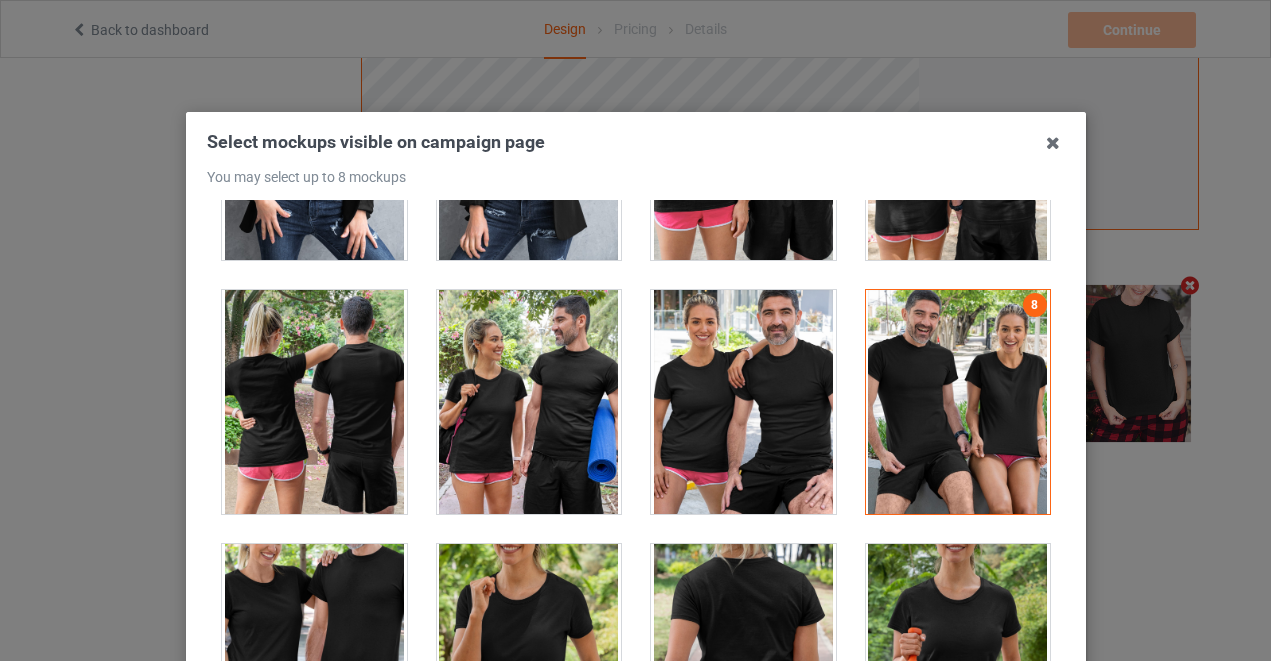 scroll, scrollTop: 632, scrollLeft: 0, axis: vertical 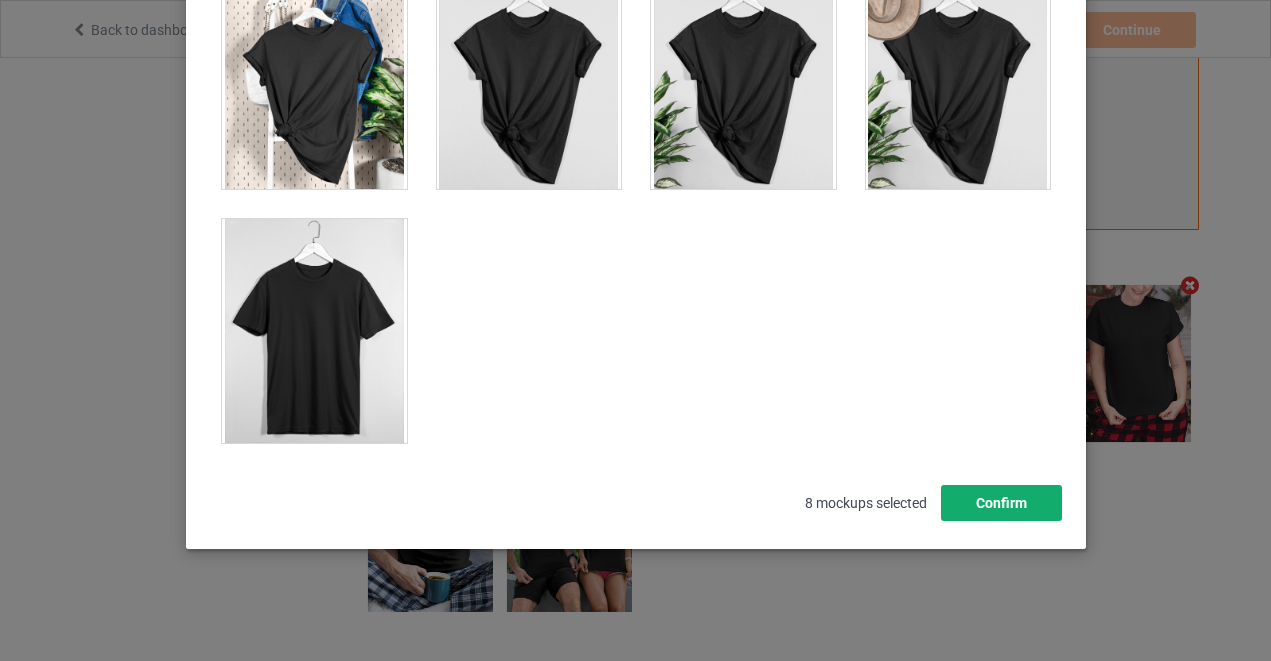 click on "Confirm" at bounding box center (1000, 503) 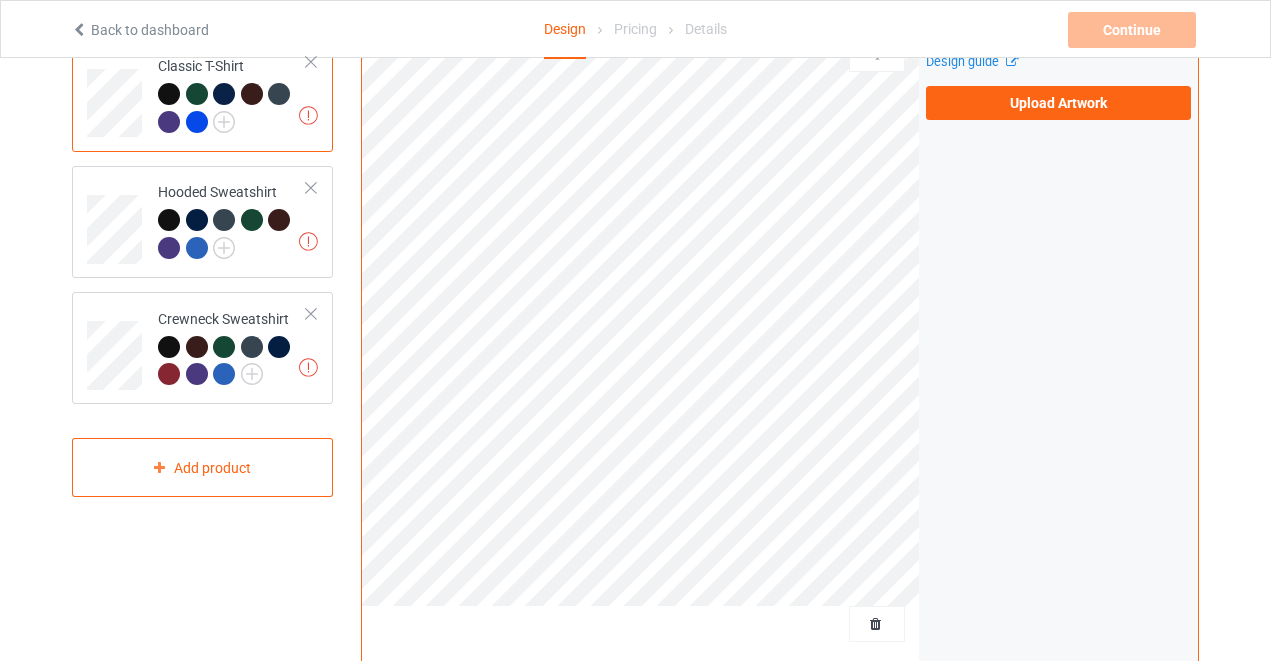scroll, scrollTop: 166, scrollLeft: 0, axis: vertical 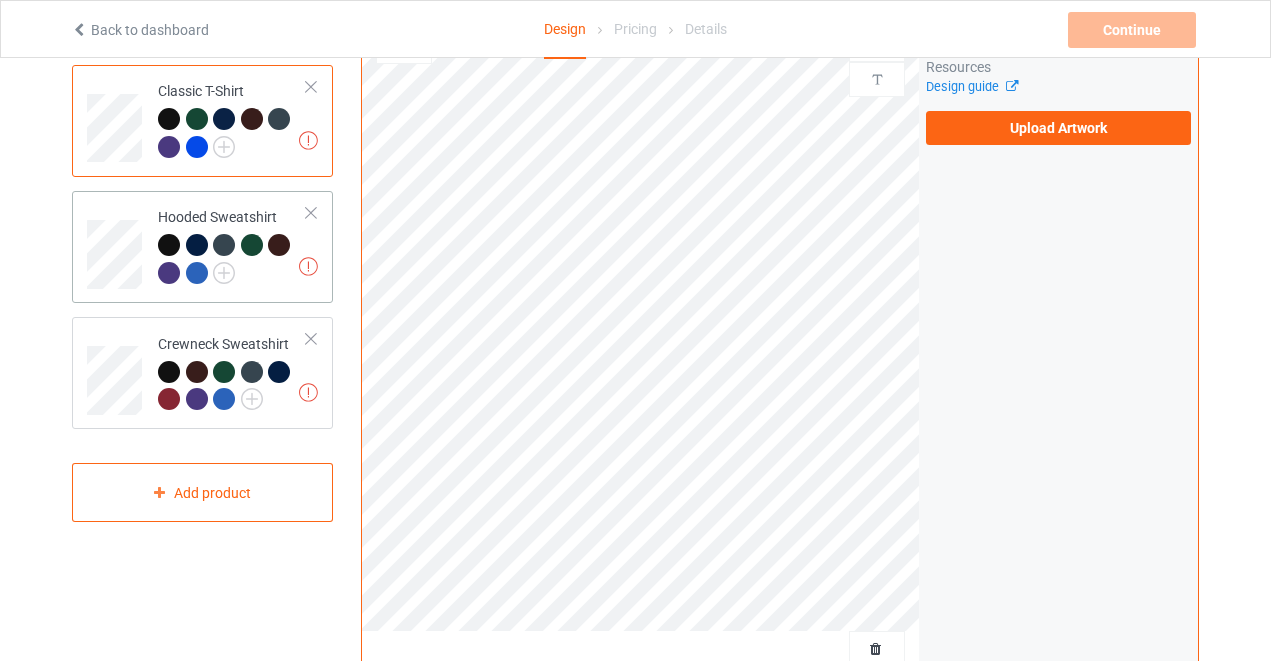 click at bounding box center [200, 248] 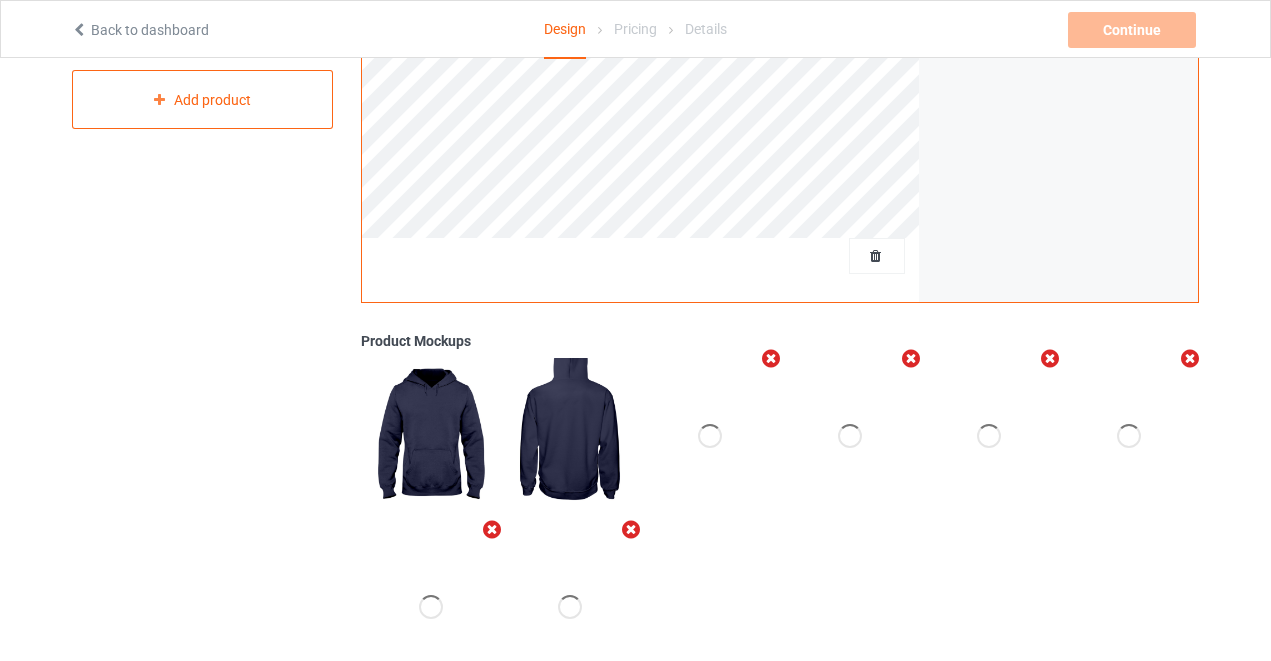 scroll, scrollTop: 632, scrollLeft: 0, axis: vertical 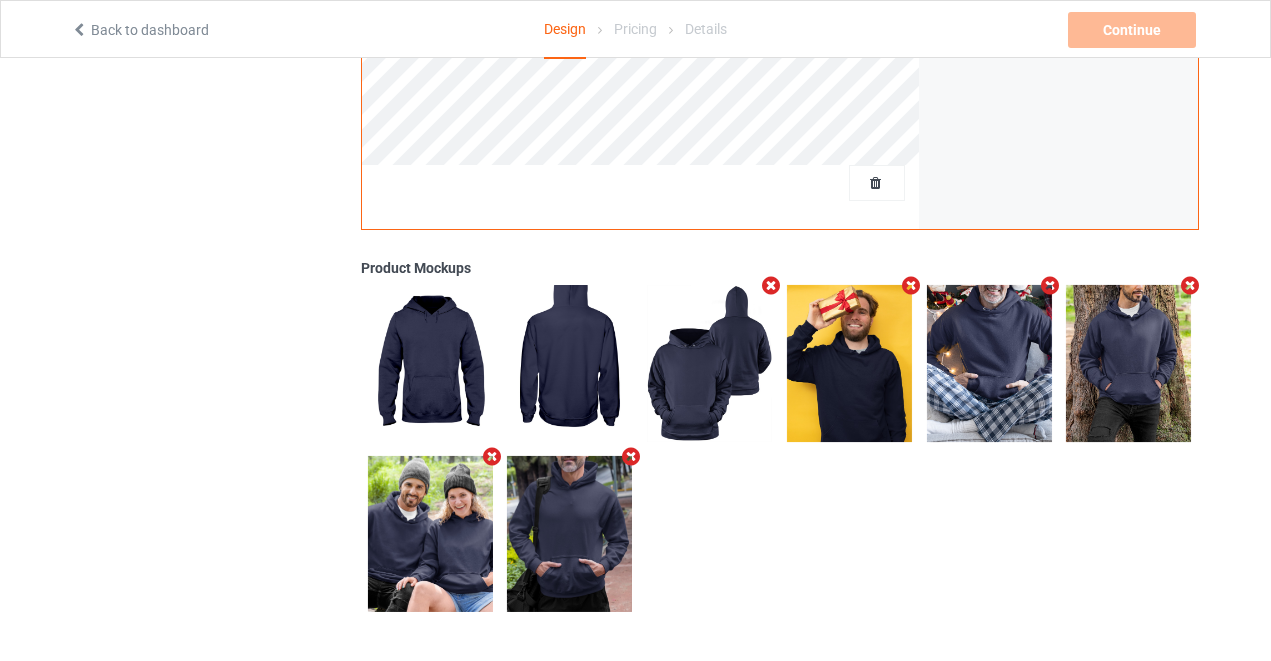 click at bounding box center (771, 285) 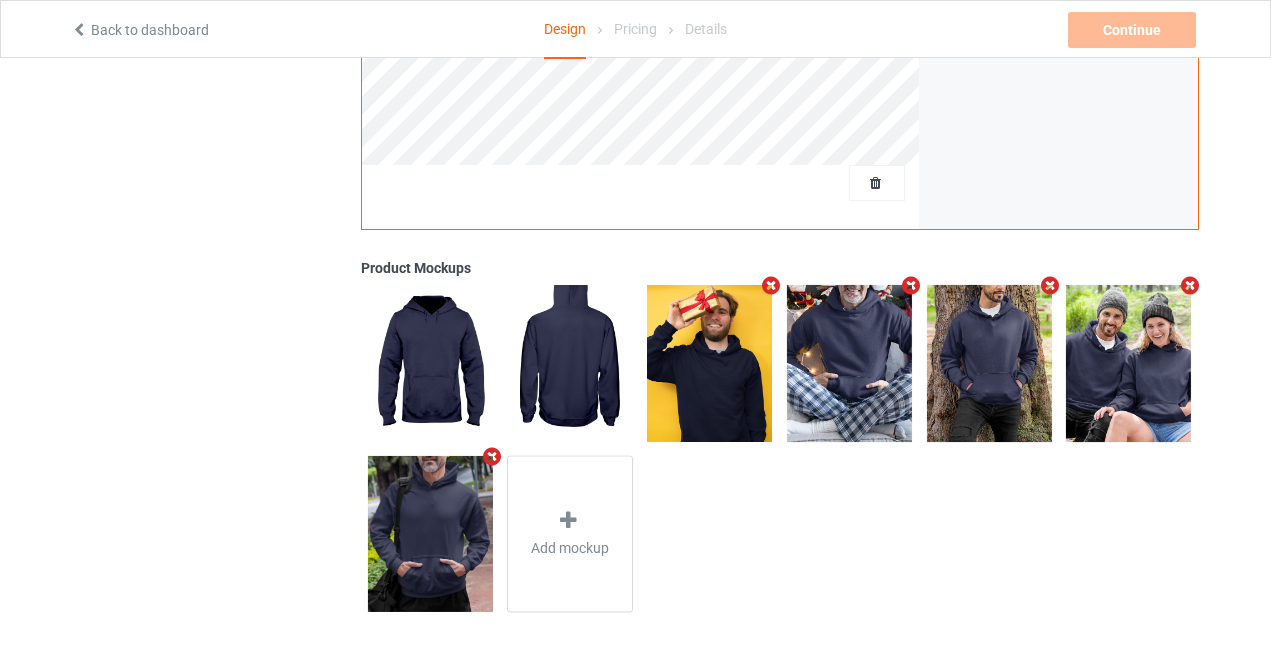 click at bounding box center [771, 285] 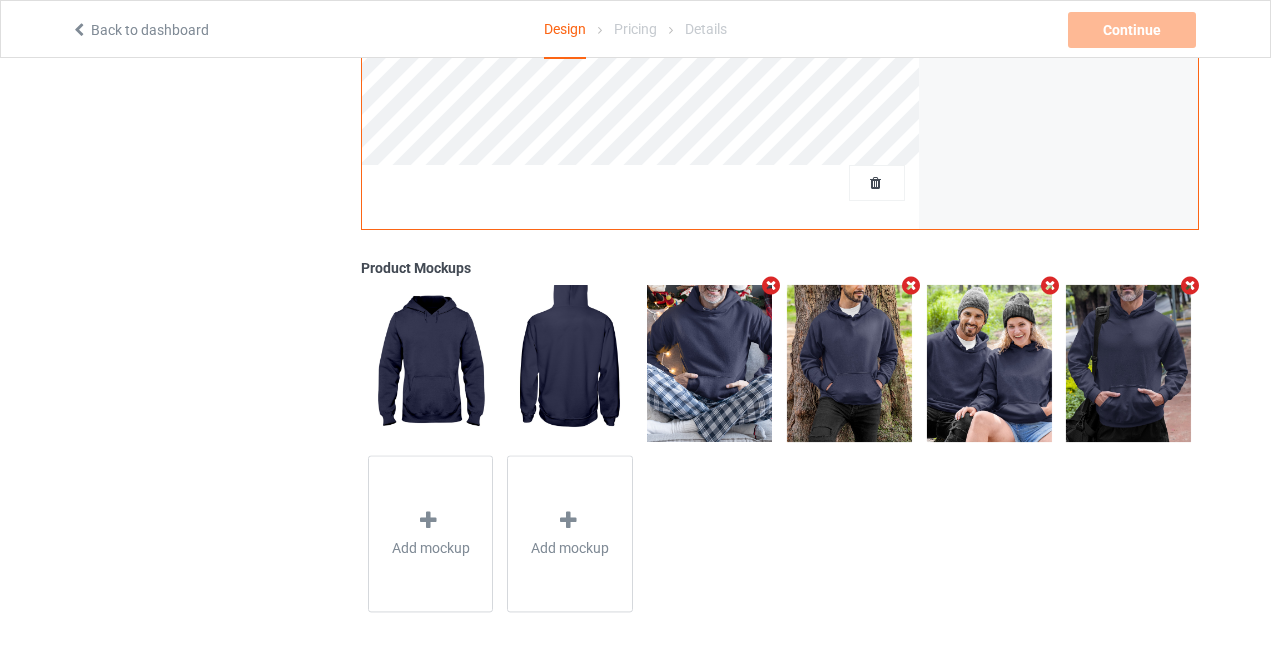 click at bounding box center (1050, 285) 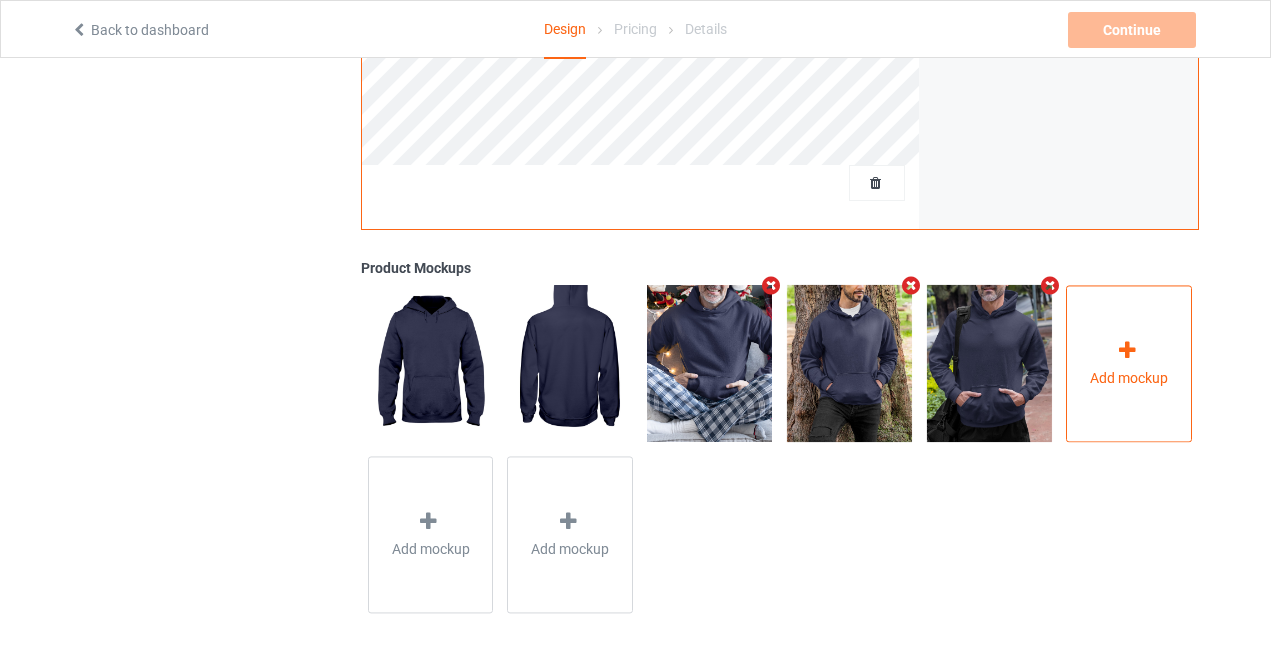 click at bounding box center [1129, 353] 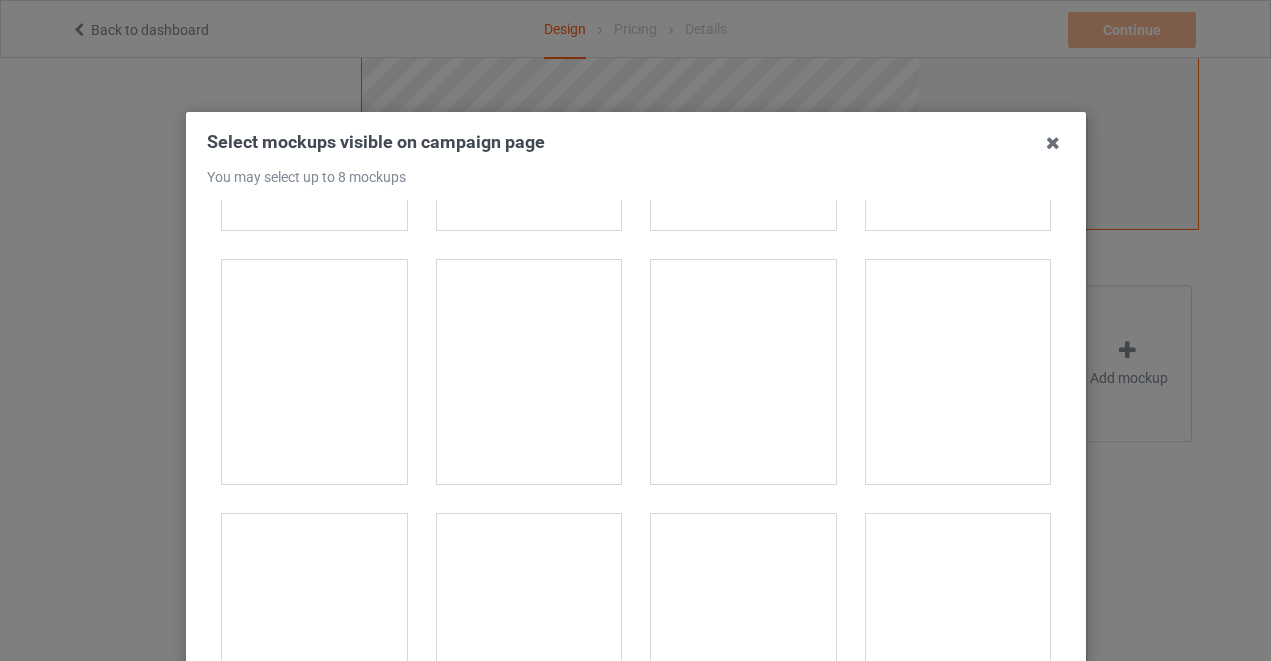 scroll, scrollTop: 12944, scrollLeft: 0, axis: vertical 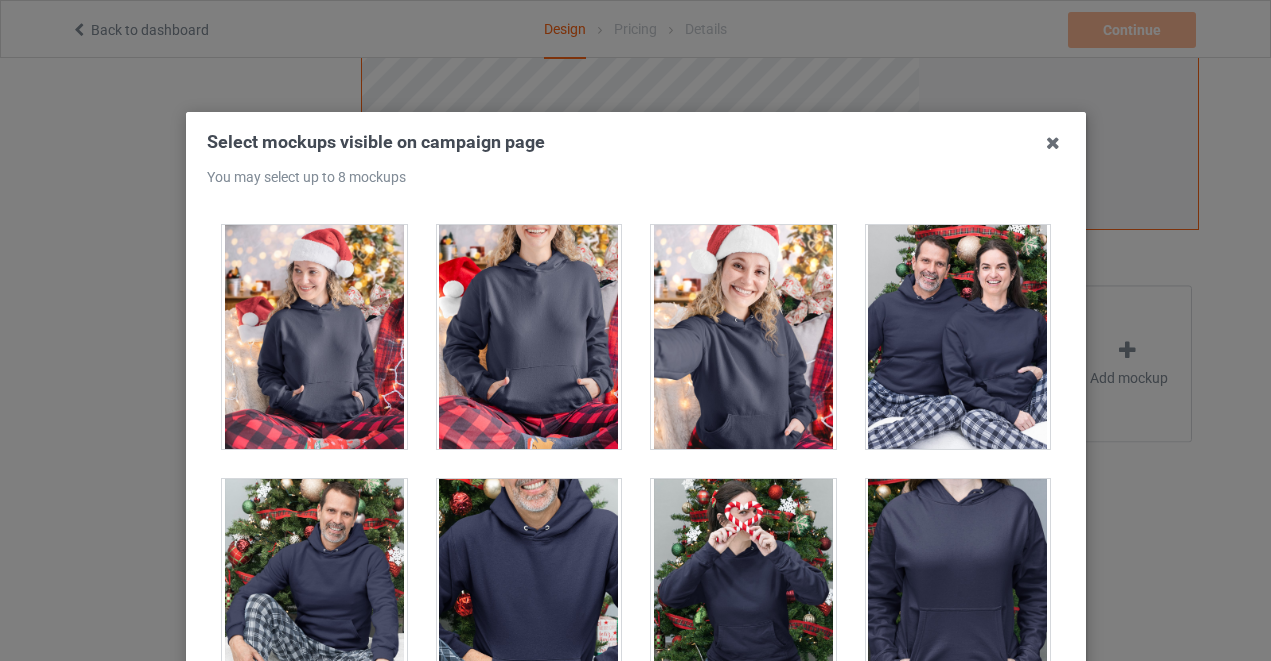 click at bounding box center (528, 337) 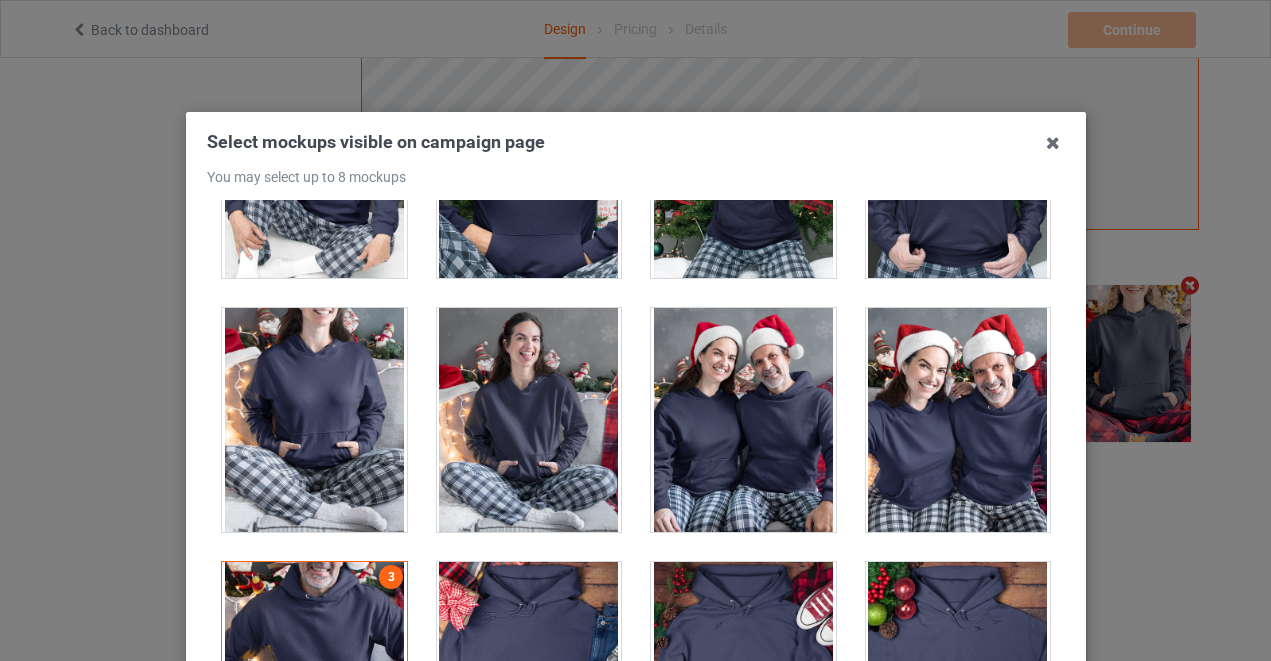scroll, scrollTop: 13361, scrollLeft: 0, axis: vertical 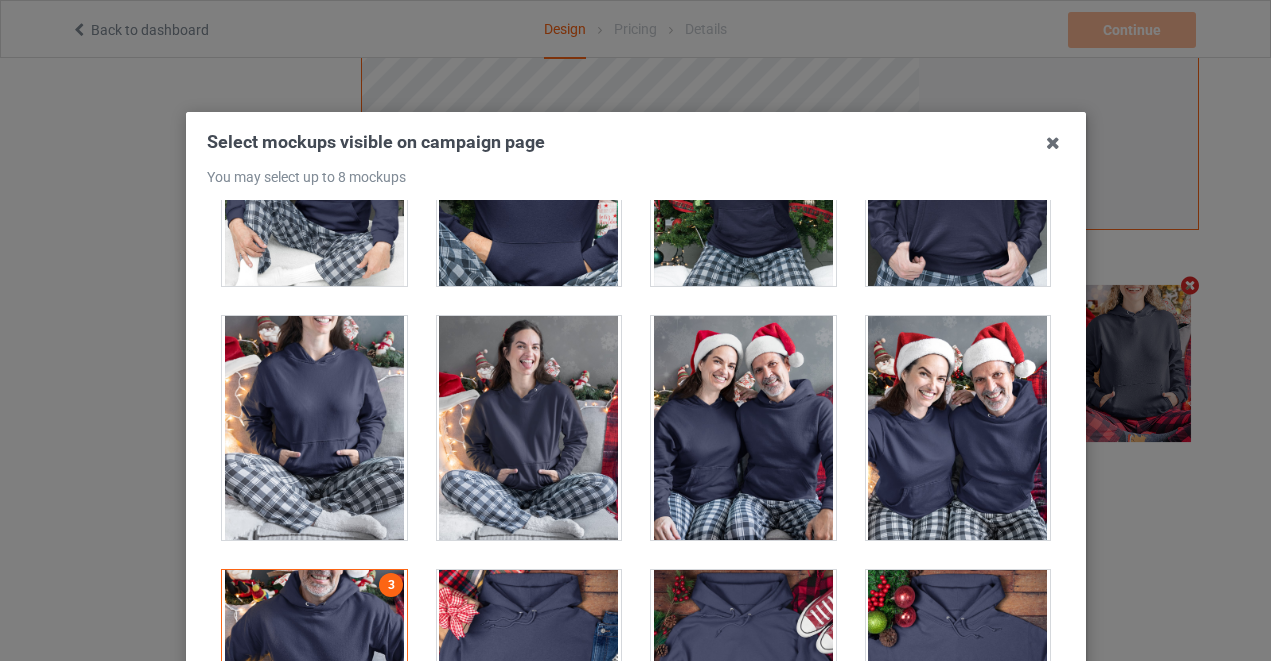 click at bounding box center [528, 428] 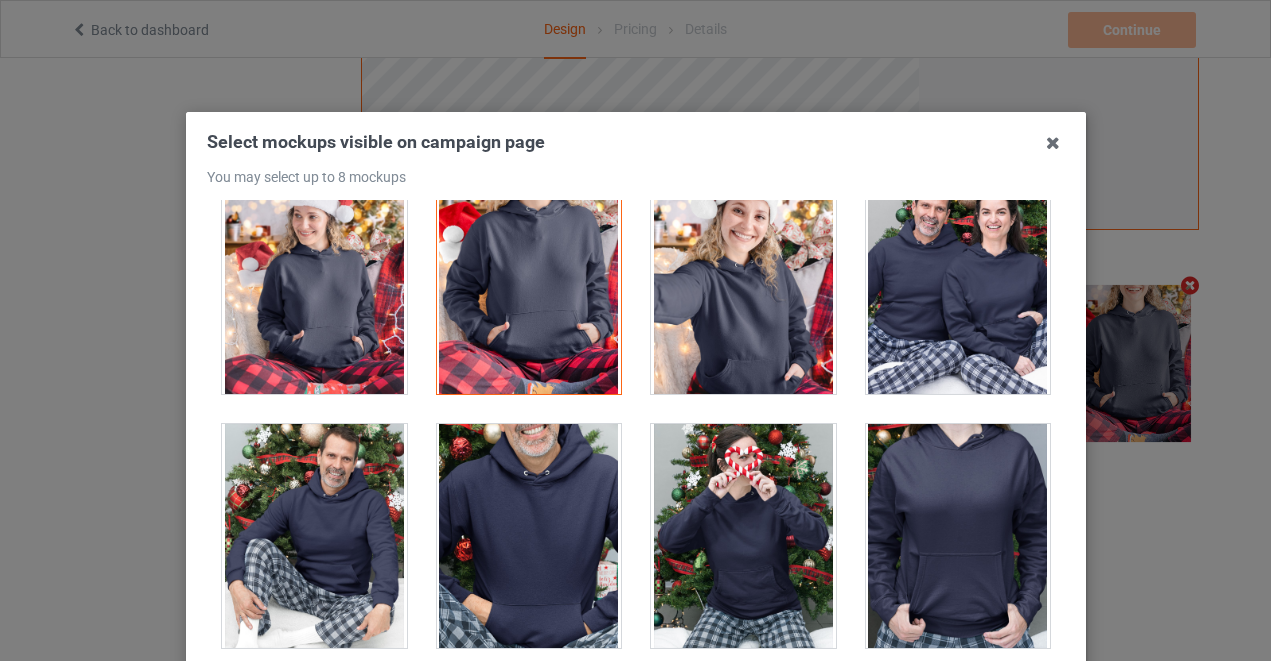 scroll, scrollTop: 12889, scrollLeft: 0, axis: vertical 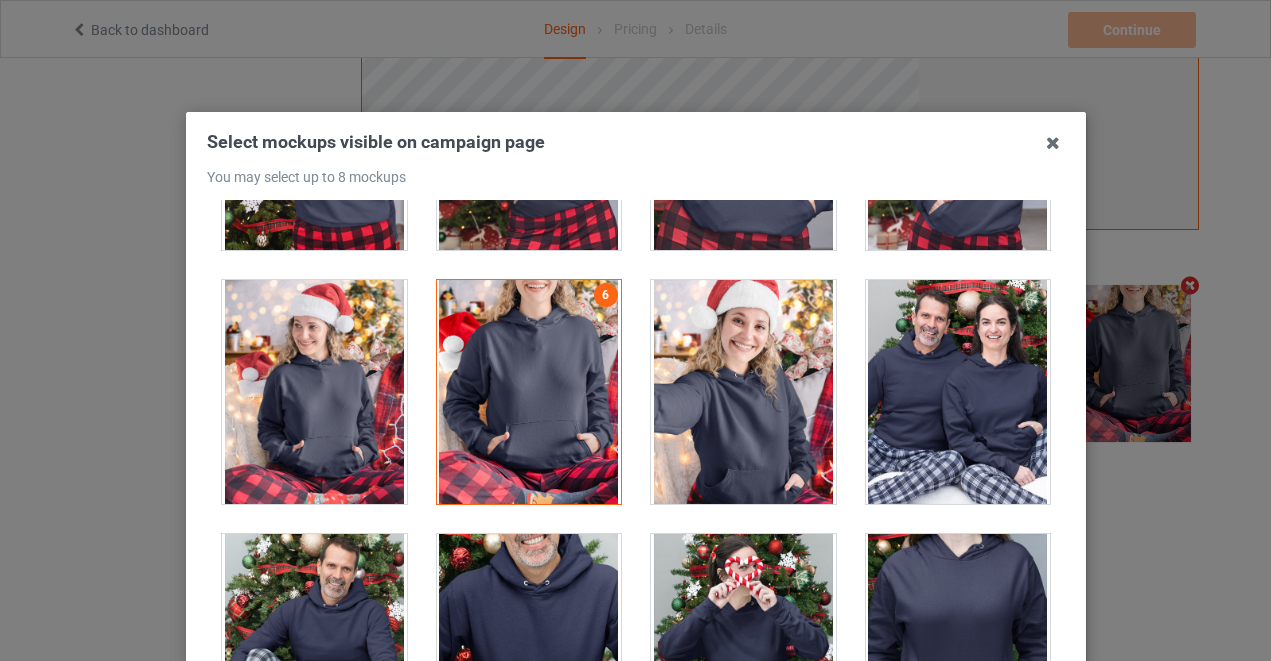 click at bounding box center (957, 392) 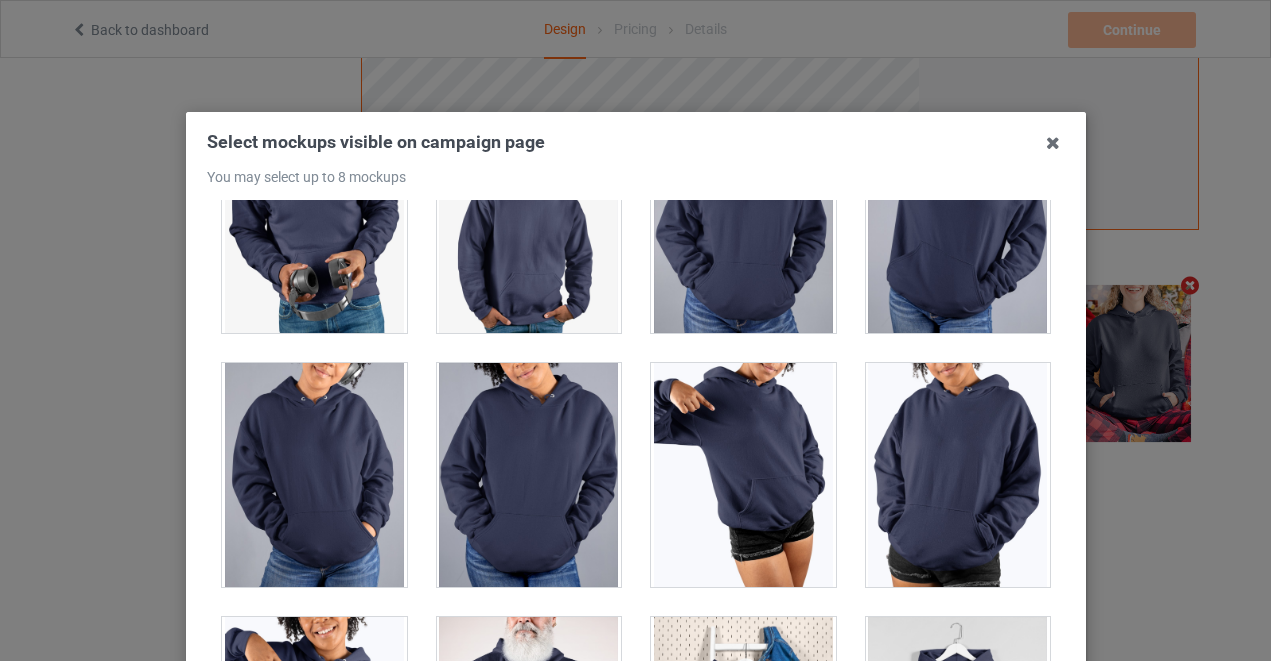 scroll, scrollTop: 17251, scrollLeft: 0, axis: vertical 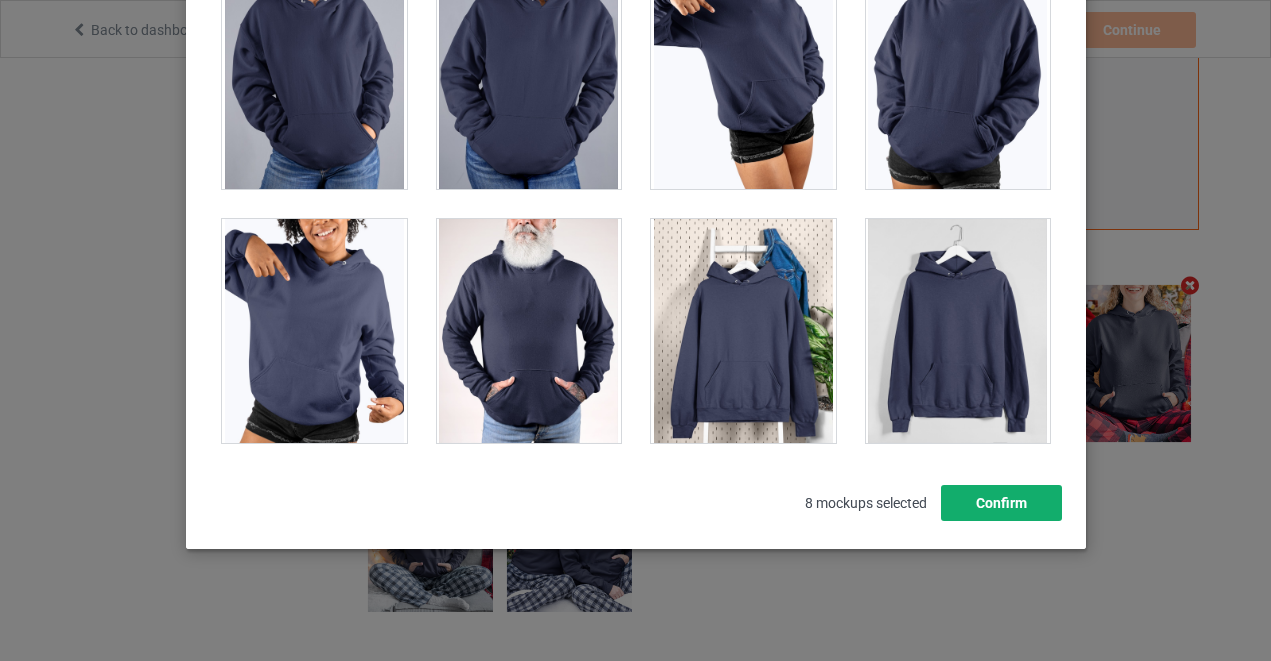 click on "Confirm" at bounding box center (1000, 503) 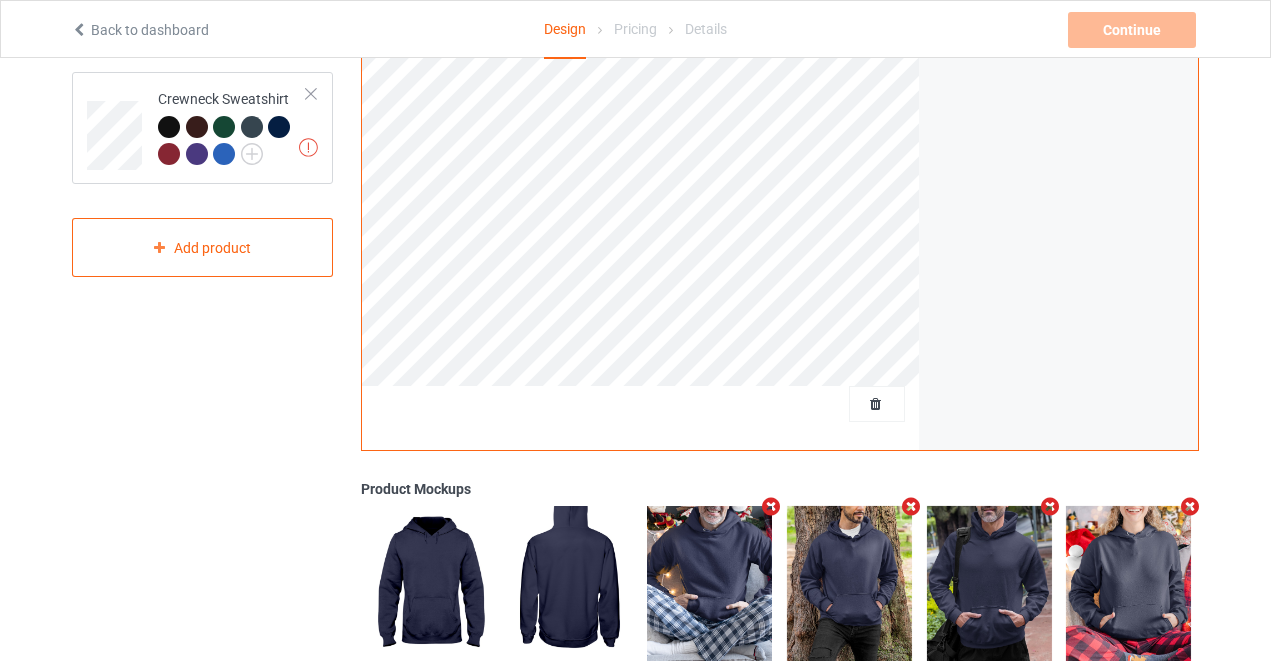 scroll, scrollTop: 325, scrollLeft: 0, axis: vertical 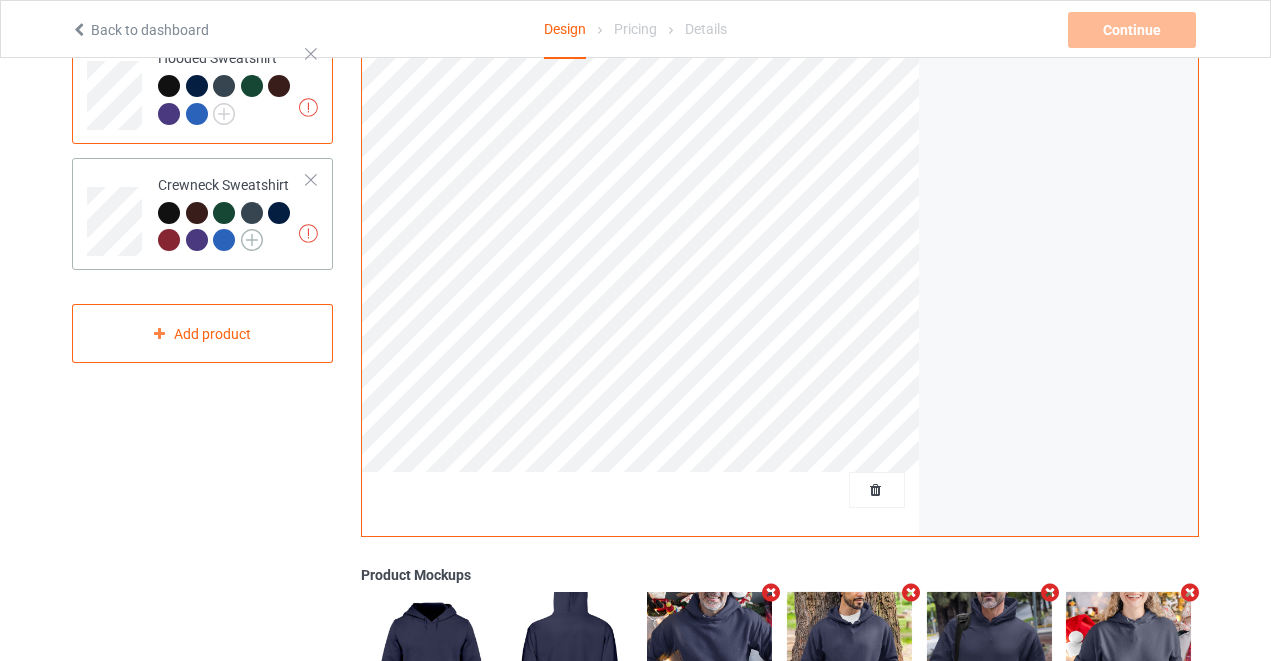 click at bounding box center (252, 240) 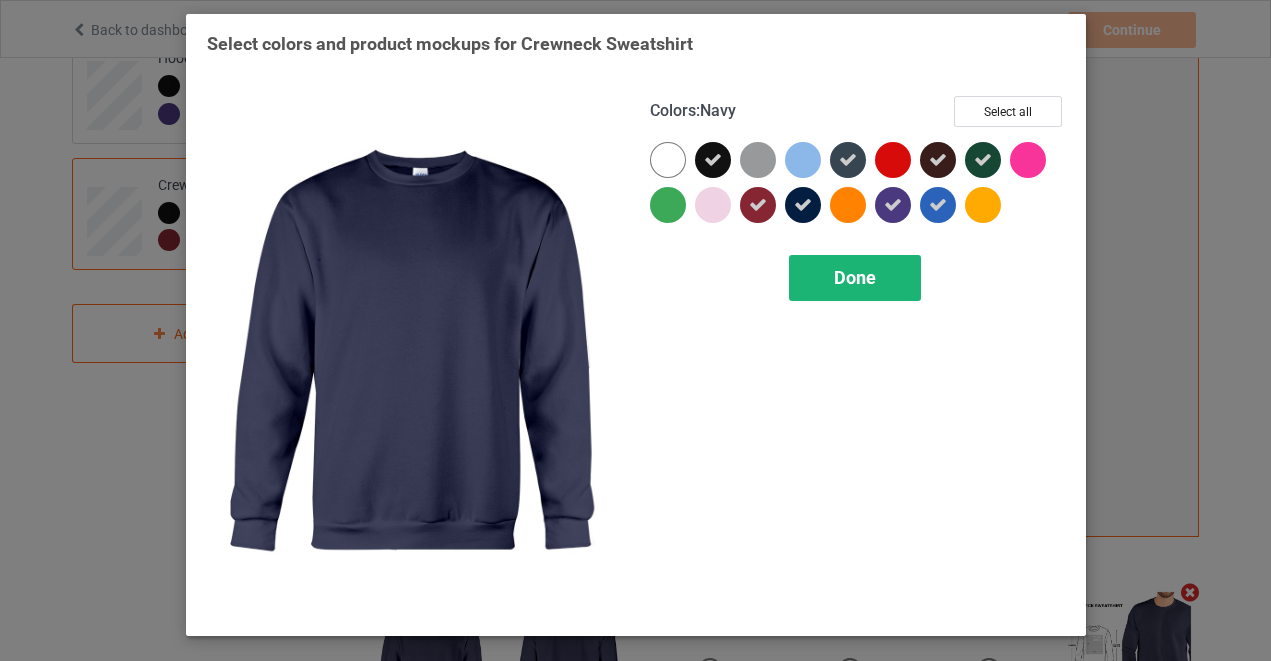 click on "Done" at bounding box center [855, 277] 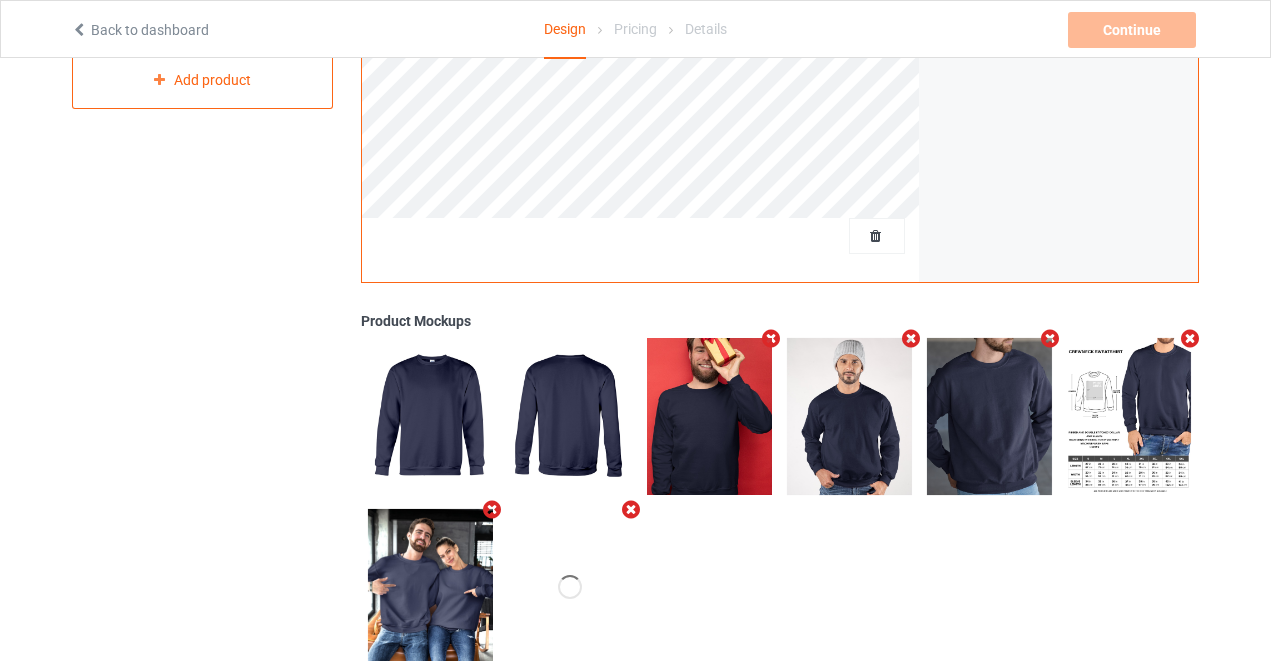 scroll, scrollTop: 632, scrollLeft: 0, axis: vertical 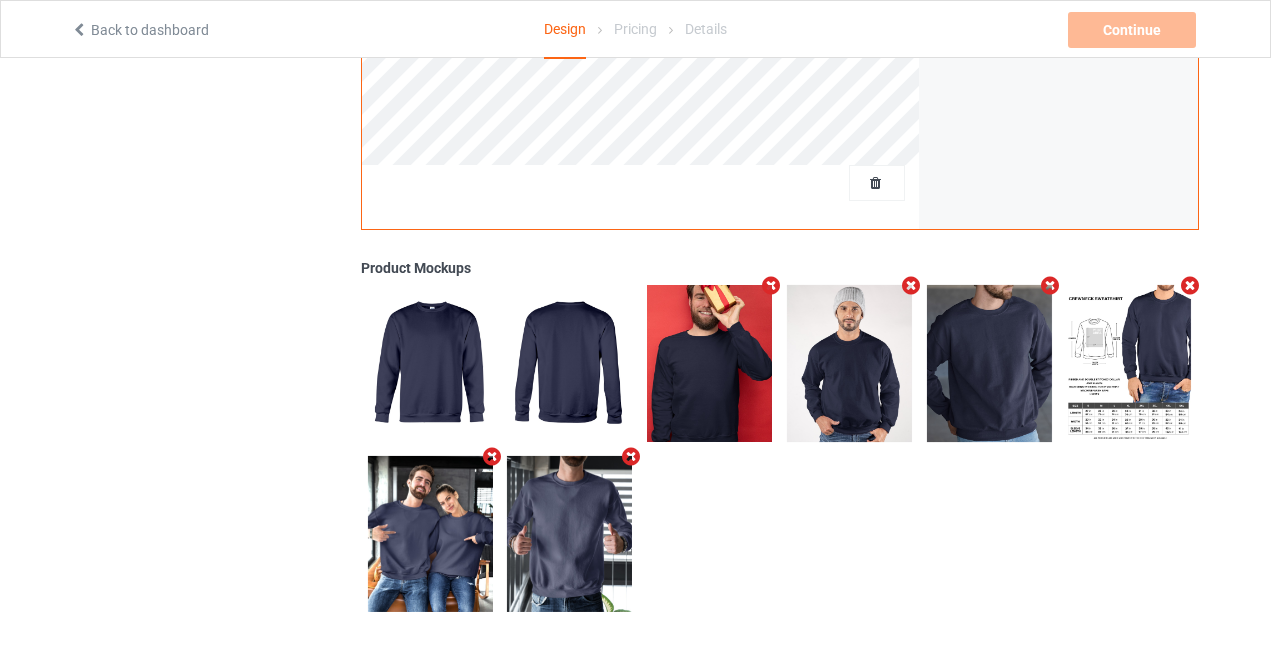click at bounding box center (771, 285) 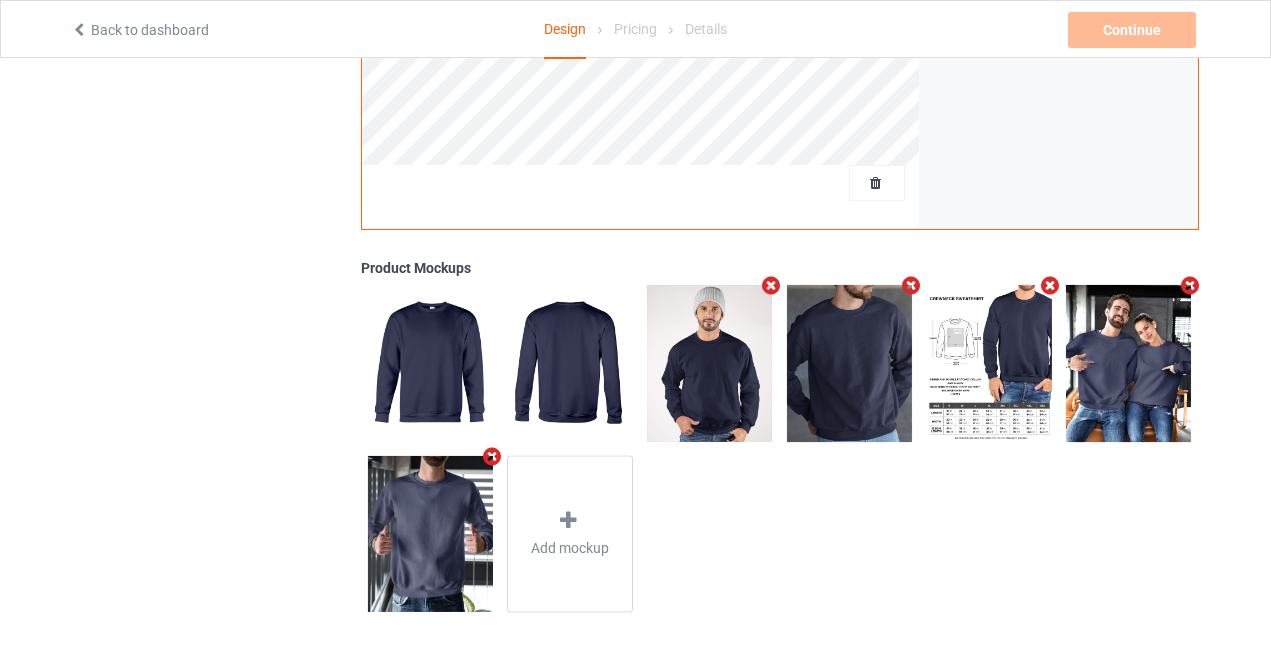 click at bounding box center (771, 285) 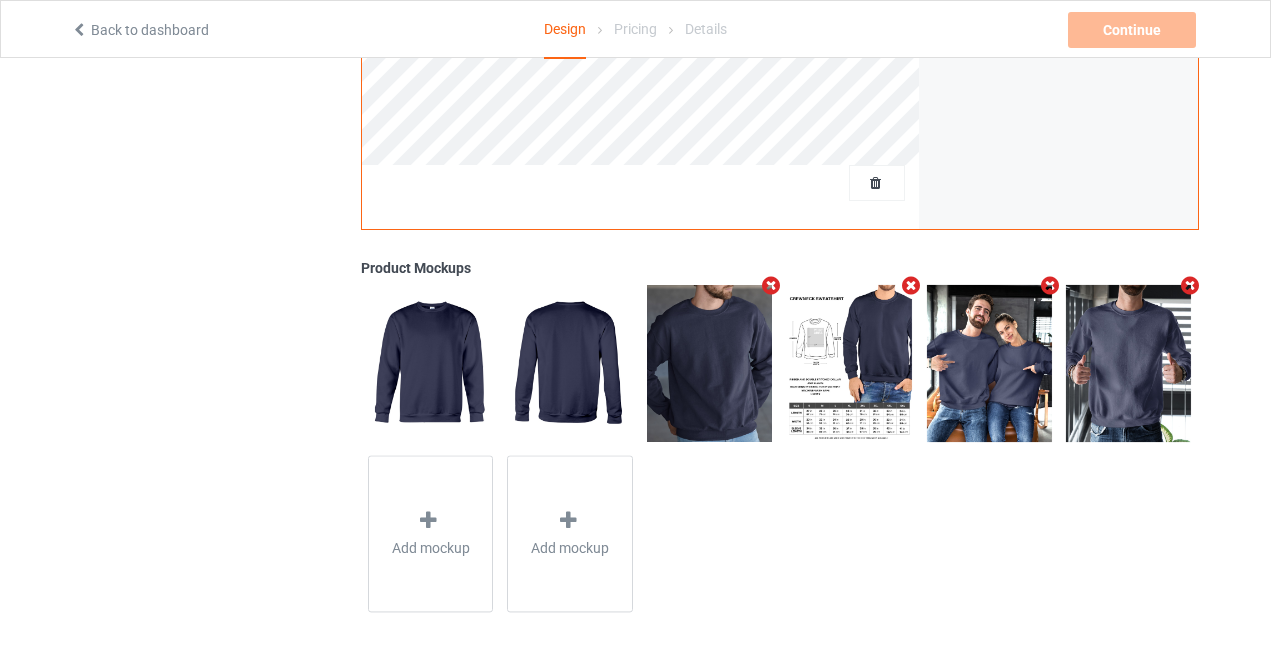 click at bounding box center [771, 285] 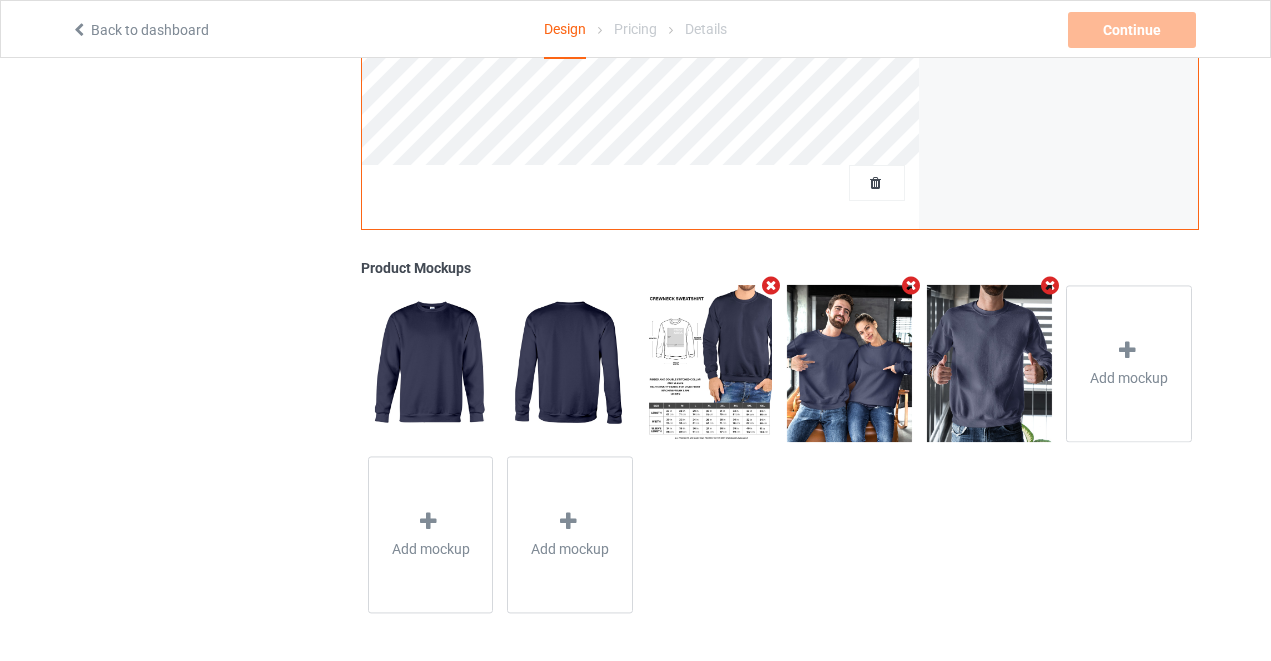 click at bounding box center (771, 285) 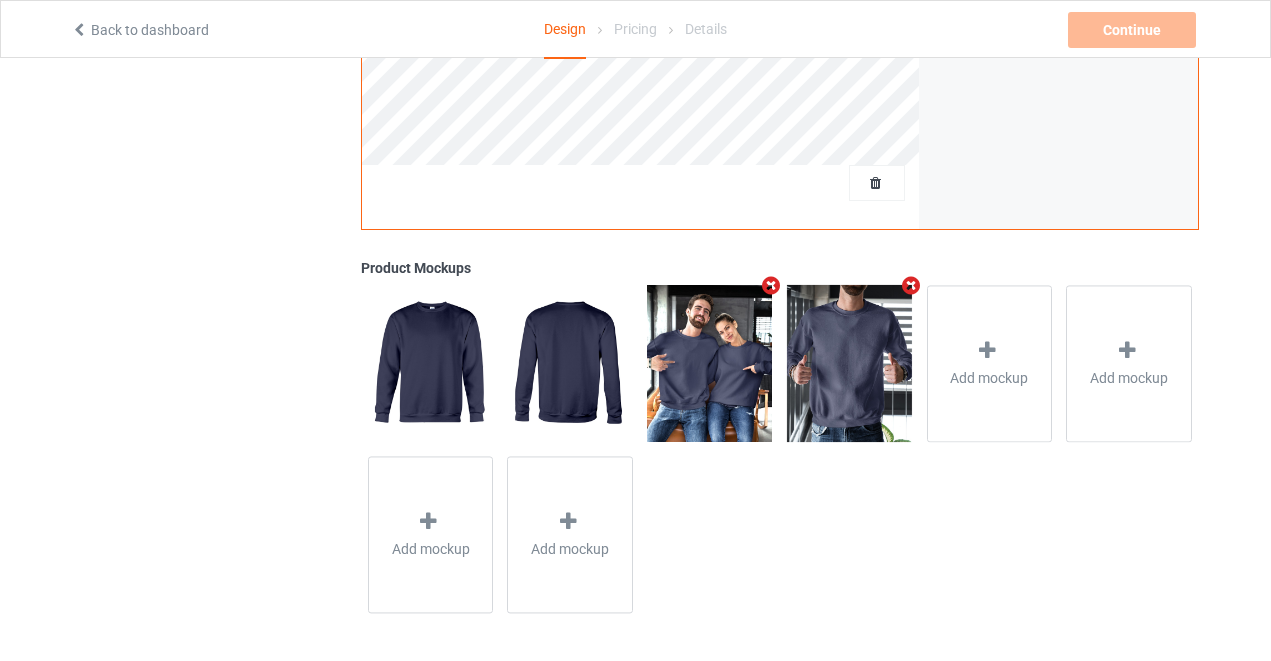 click at bounding box center (771, 285) 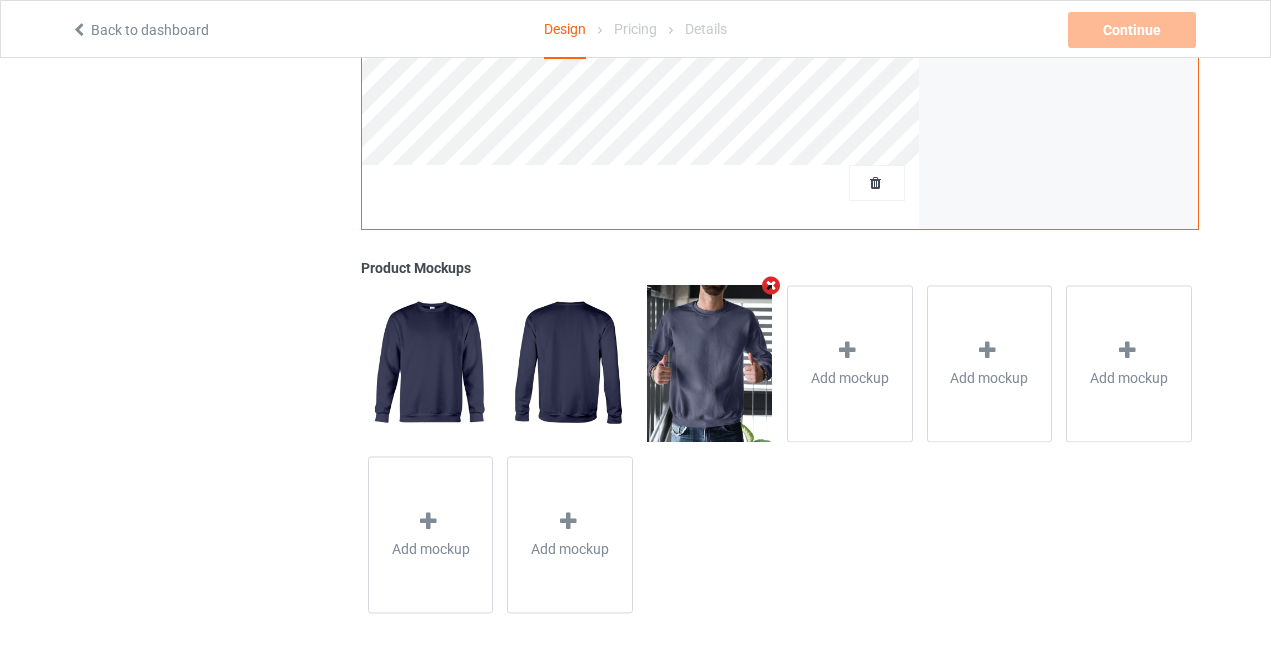 click at bounding box center [771, 285] 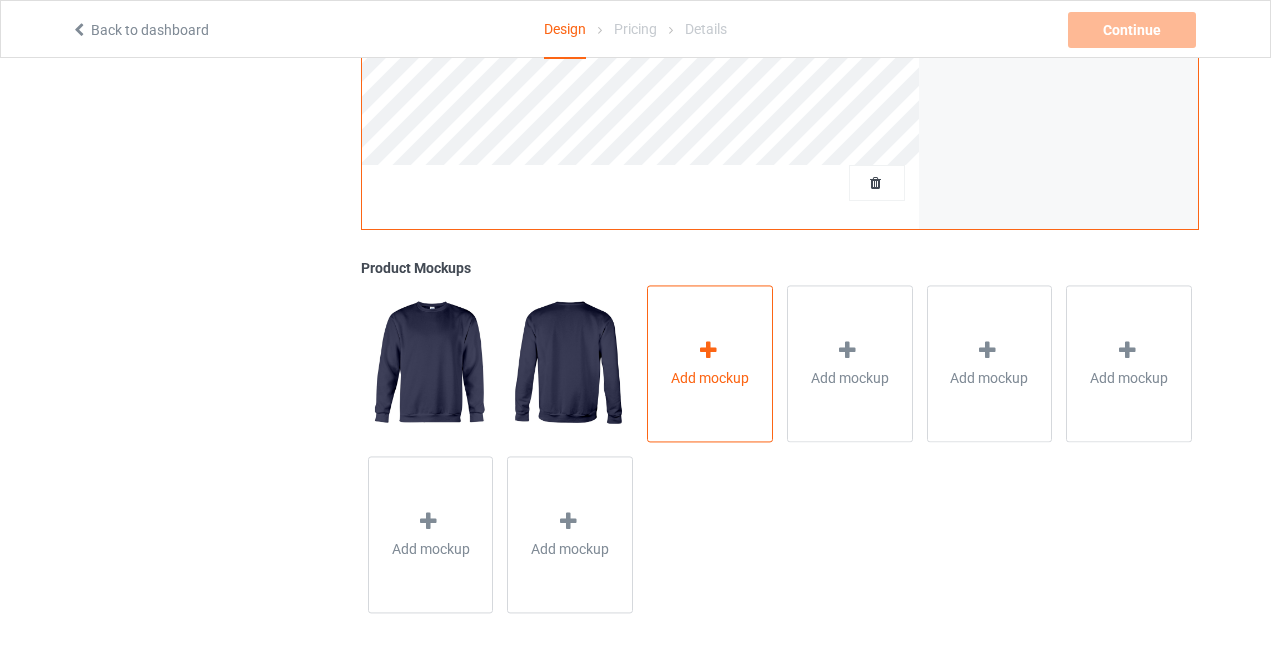 click on "Add mockup" at bounding box center [710, 363] 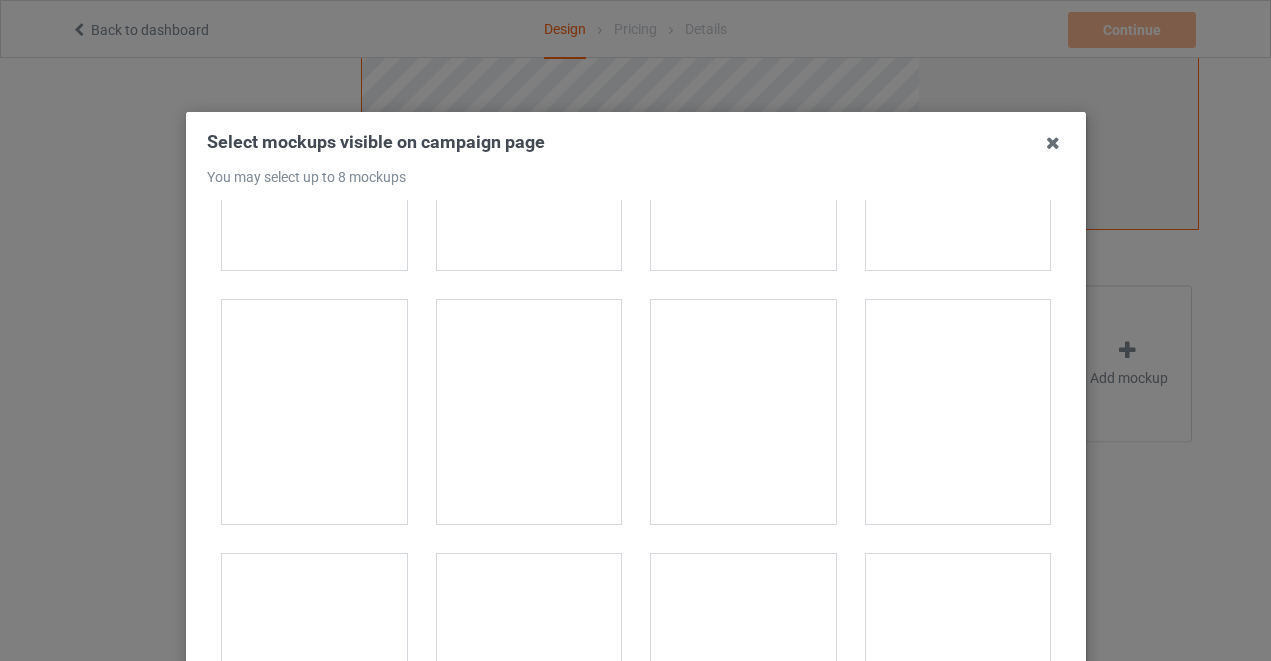 scroll, scrollTop: 2245, scrollLeft: 0, axis: vertical 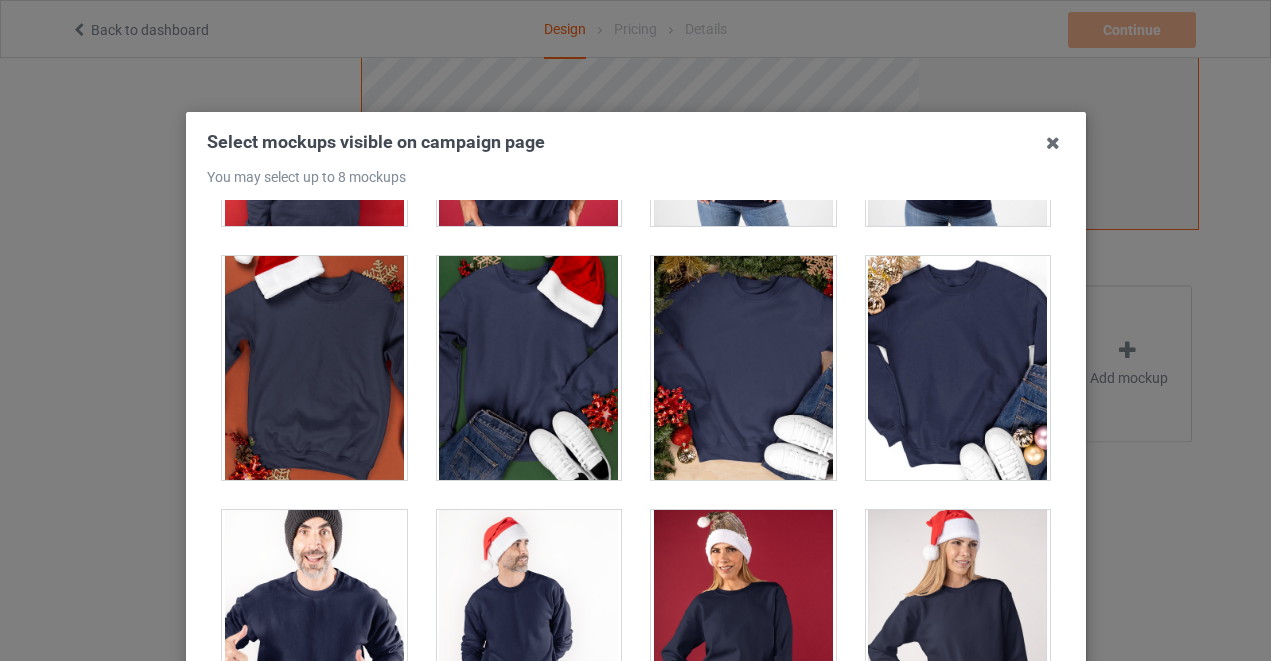 click at bounding box center [314, 368] 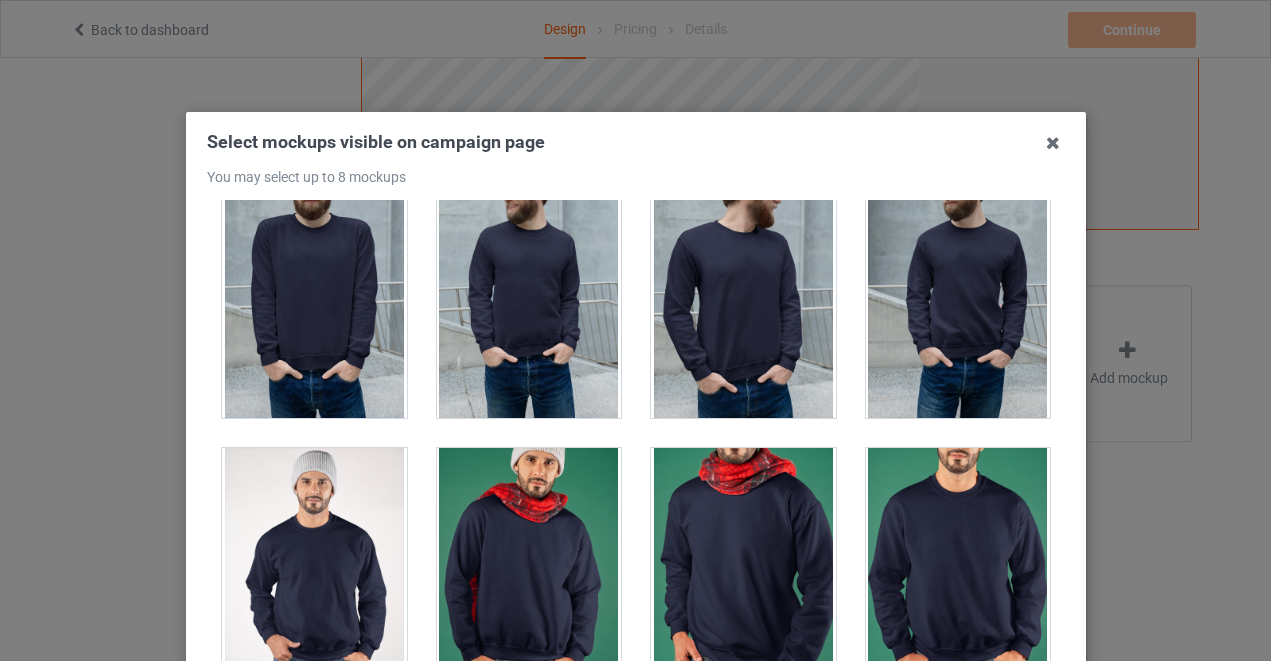 scroll, scrollTop: 3530, scrollLeft: 0, axis: vertical 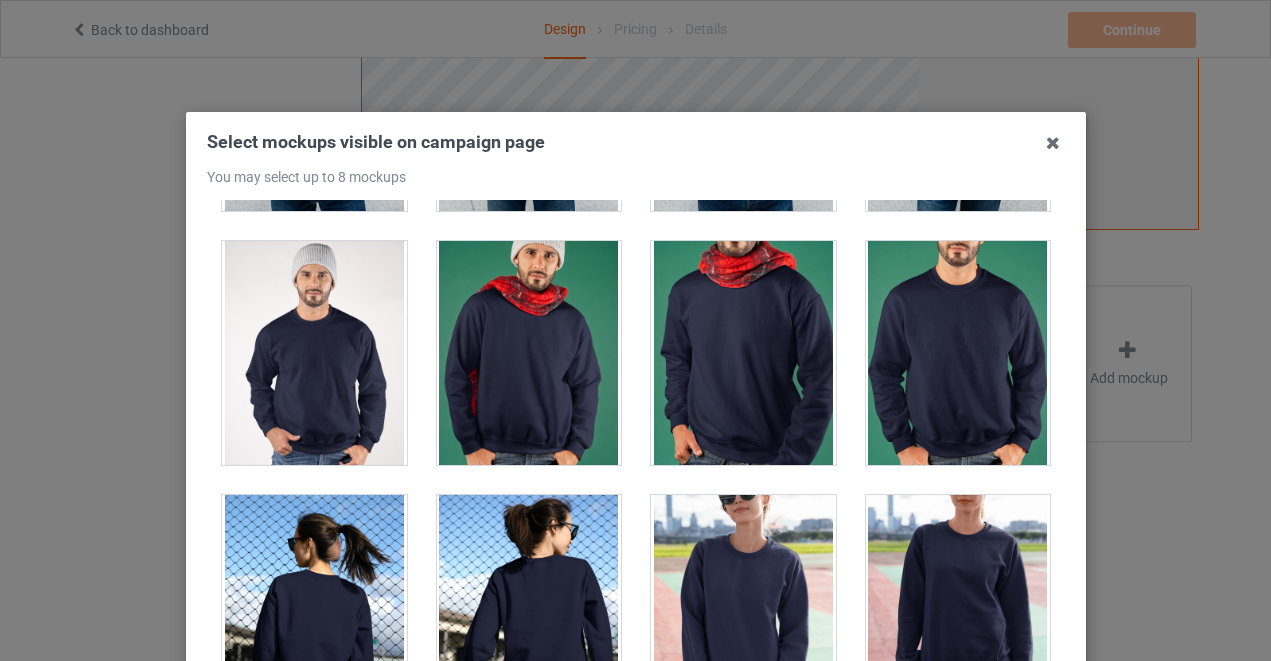 click at bounding box center [957, 353] 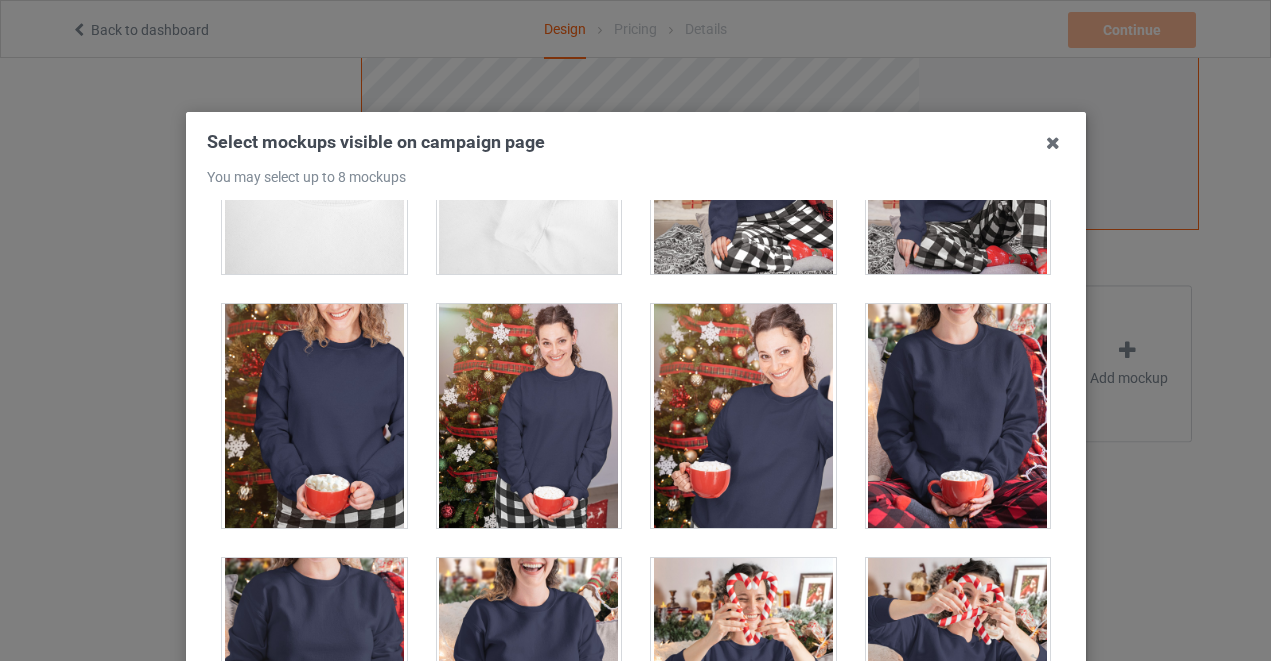 scroll, scrollTop: 7624, scrollLeft: 0, axis: vertical 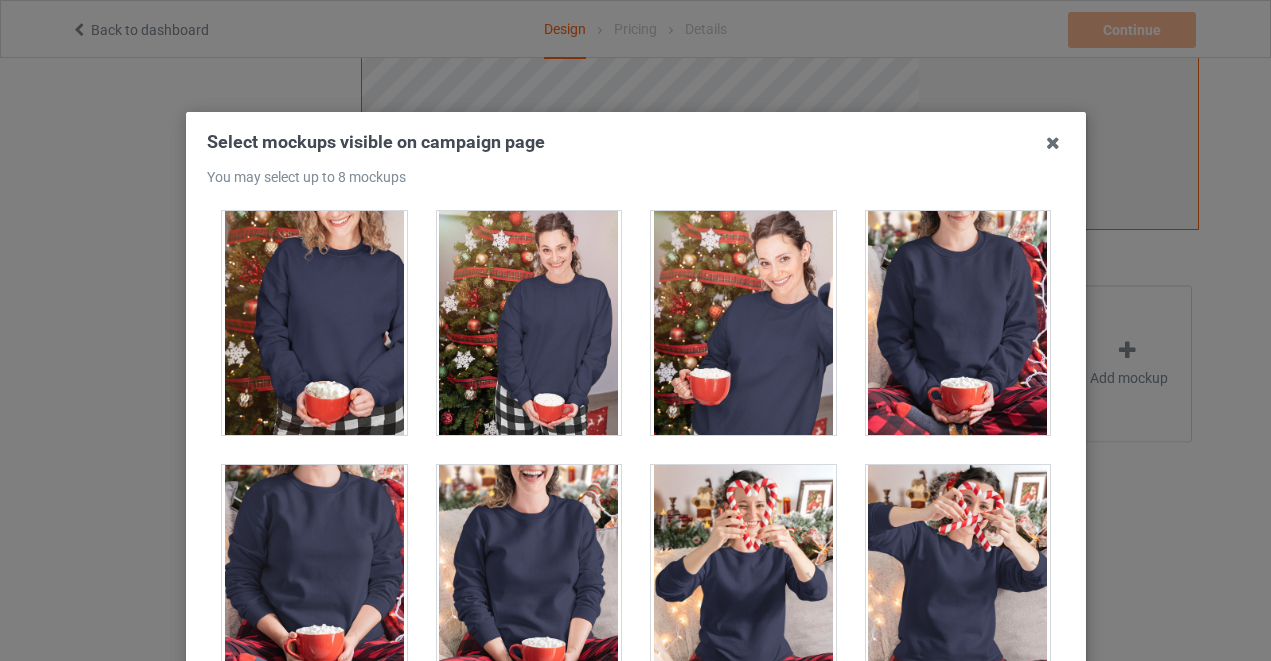 click at bounding box center (314, 577) 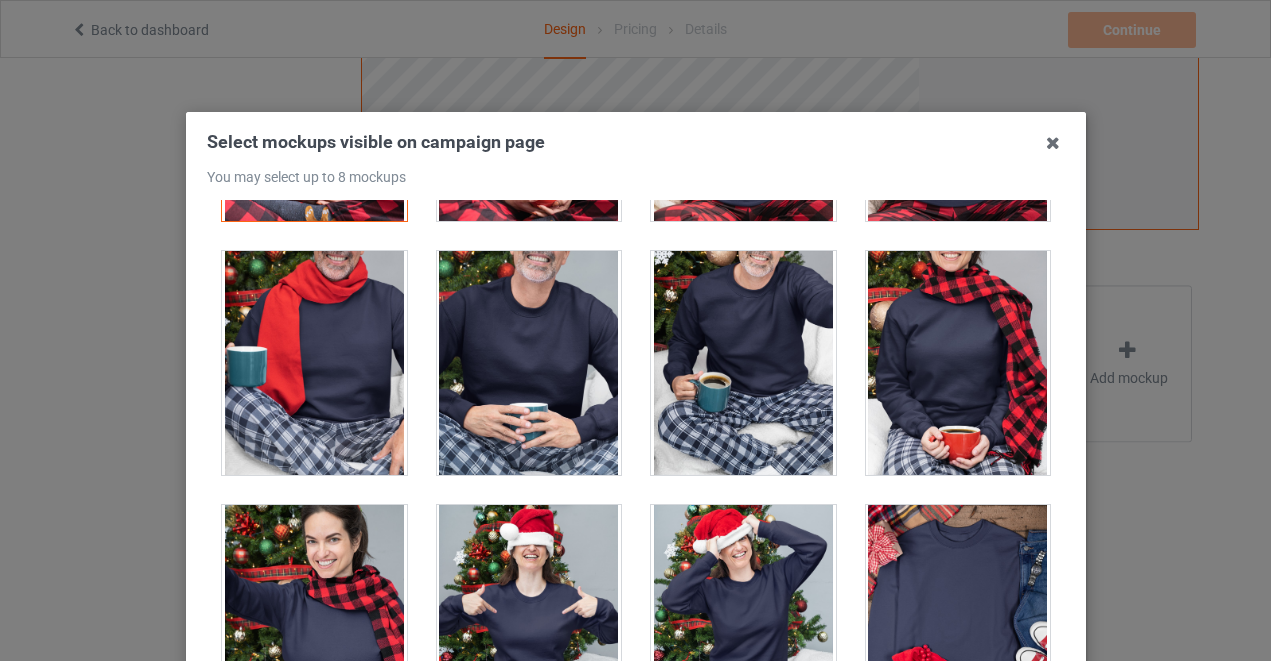 scroll, scrollTop: 8093, scrollLeft: 0, axis: vertical 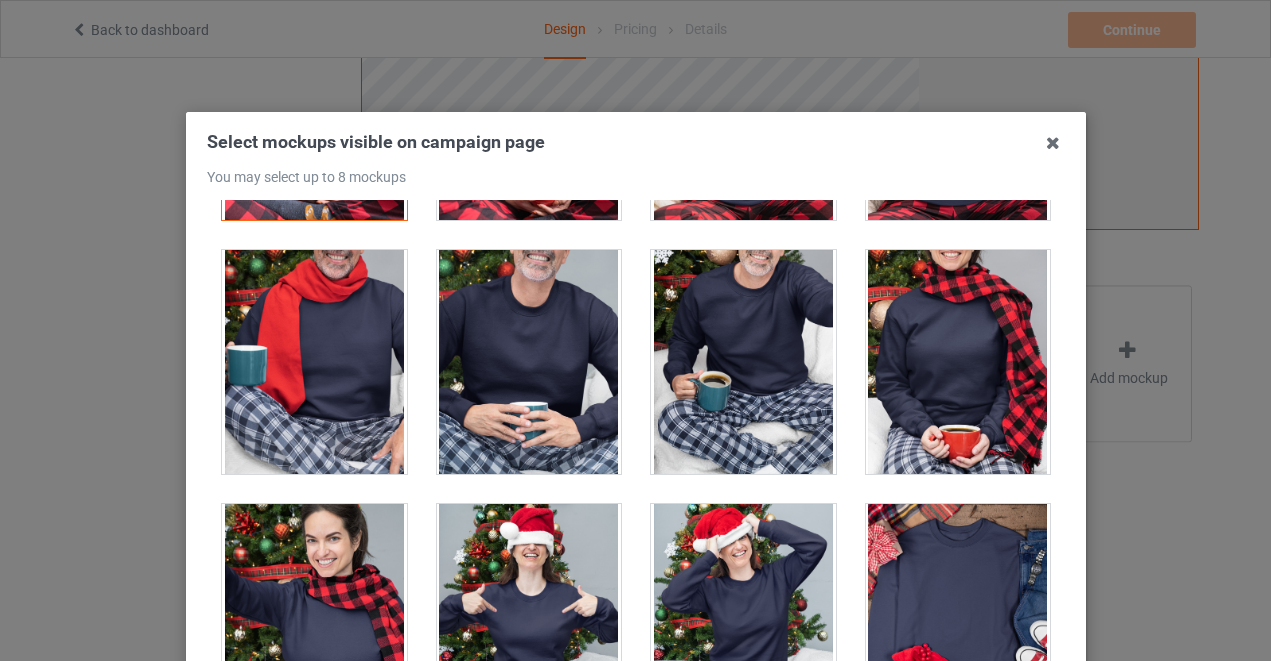 click at bounding box center [314, 362] 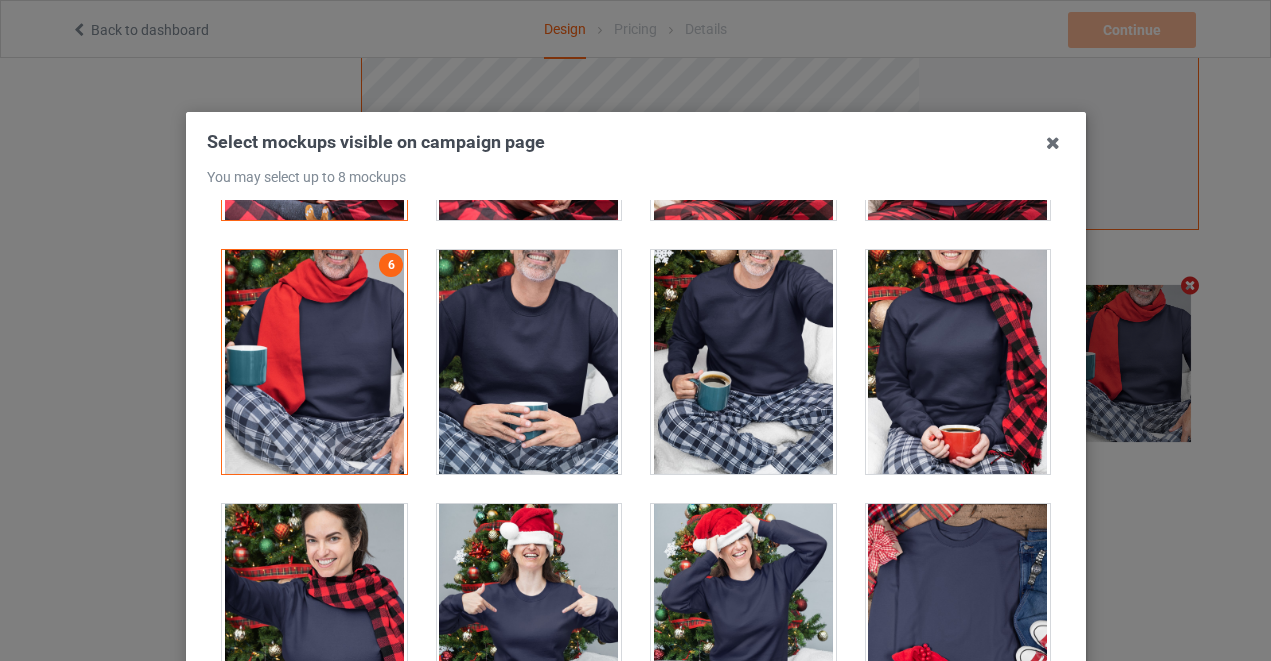 click at bounding box center (528, 616) 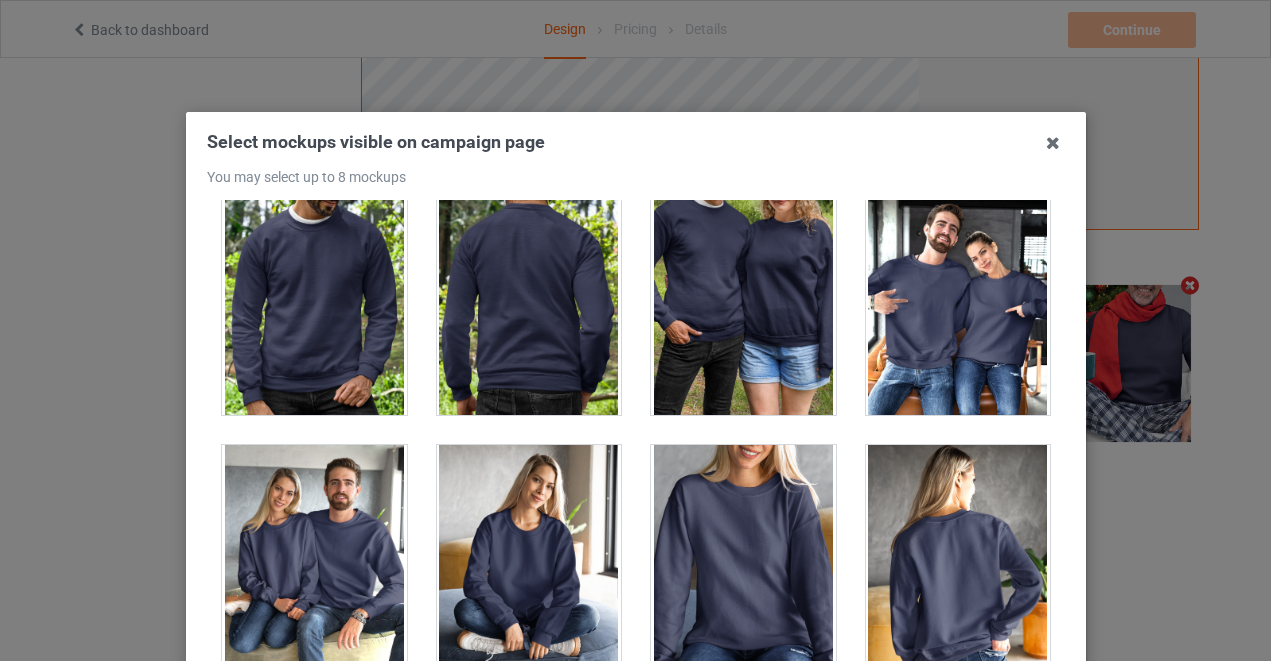 scroll, scrollTop: 9402, scrollLeft: 0, axis: vertical 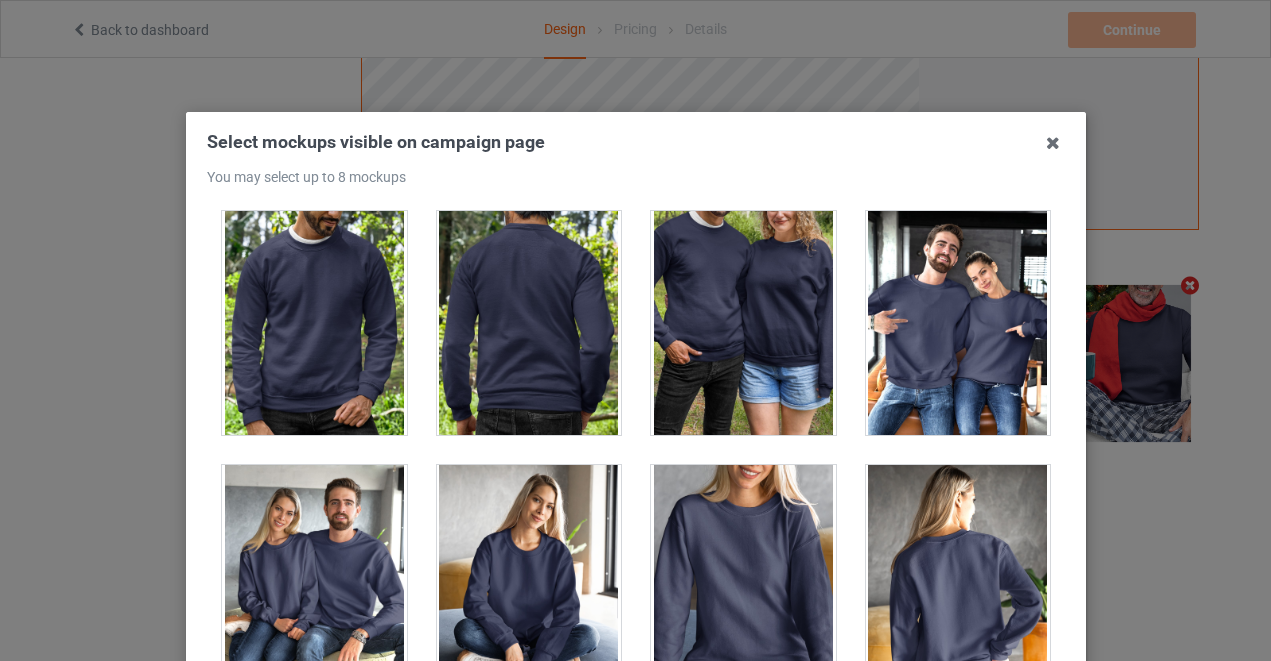 click at bounding box center (314, 323) 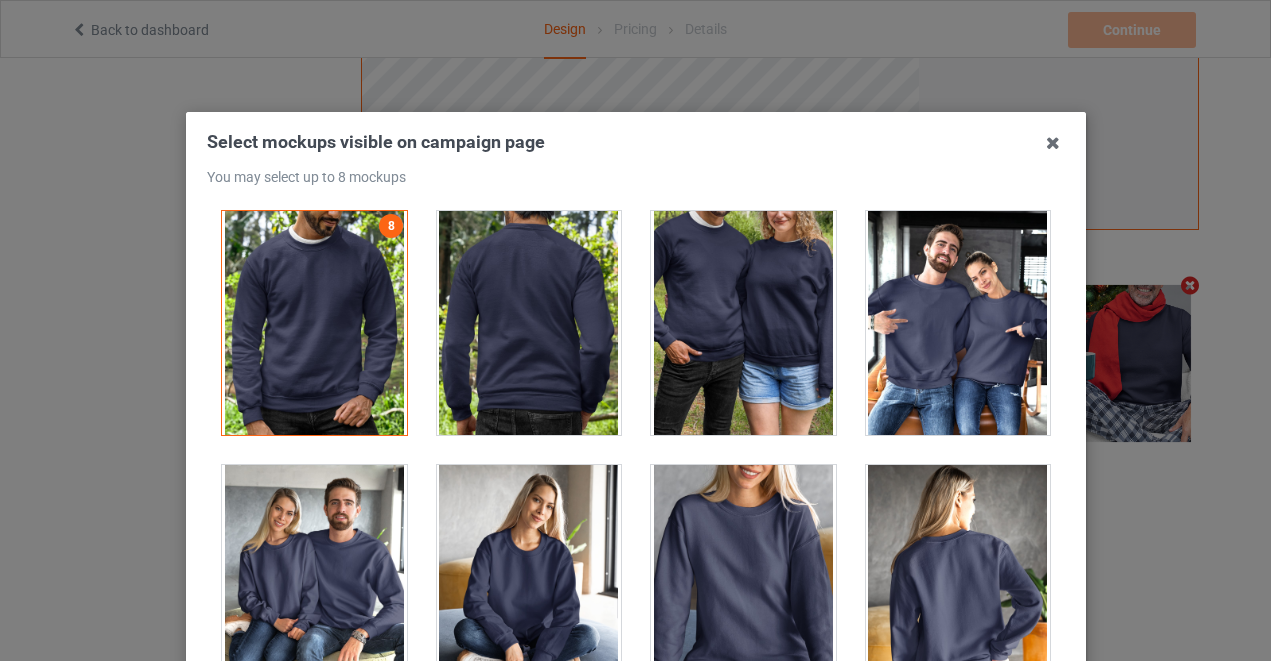 scroll, scrollTop: 9885, scrollLeft: 0, axis: vertical 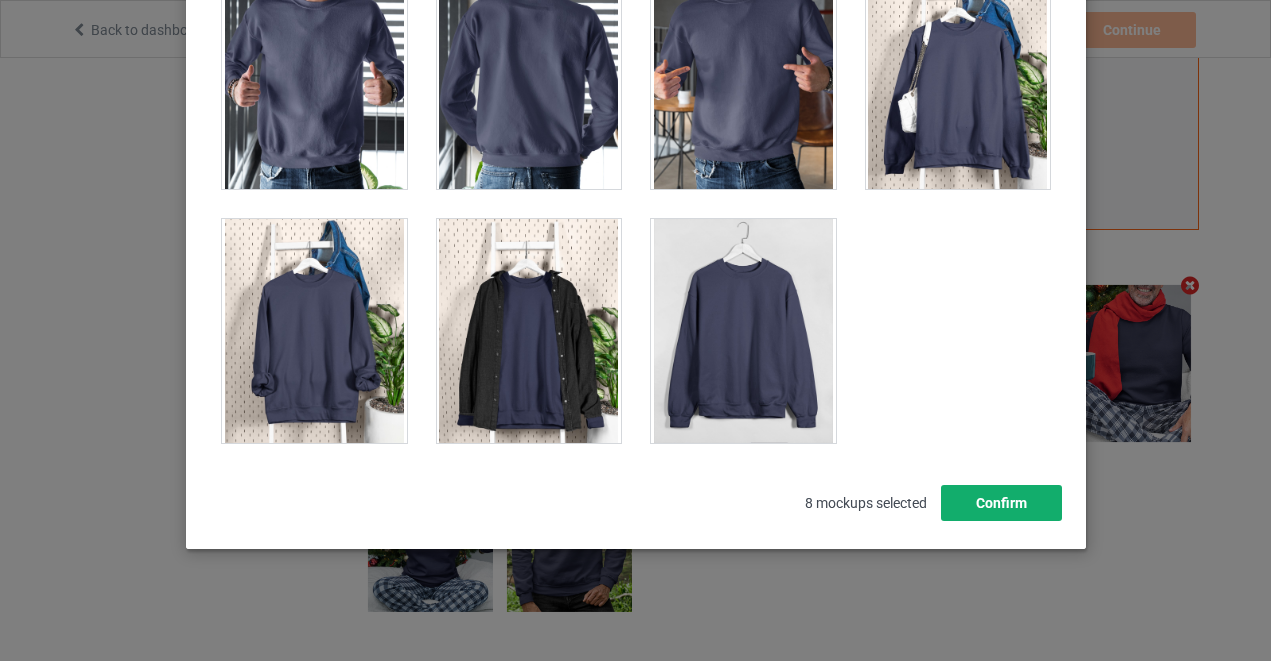 click on "Confirm" at bounding box center (1000, 503) 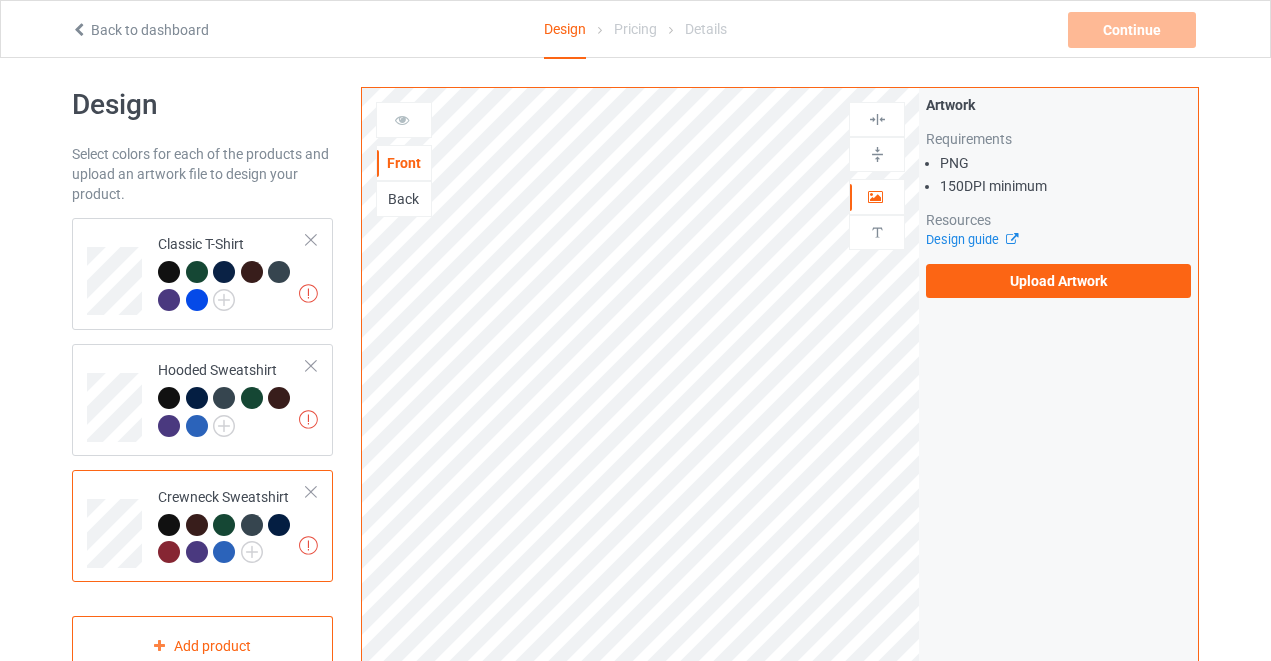 scroll, scrollTop: 0, scrollLeft: 0, axis: both 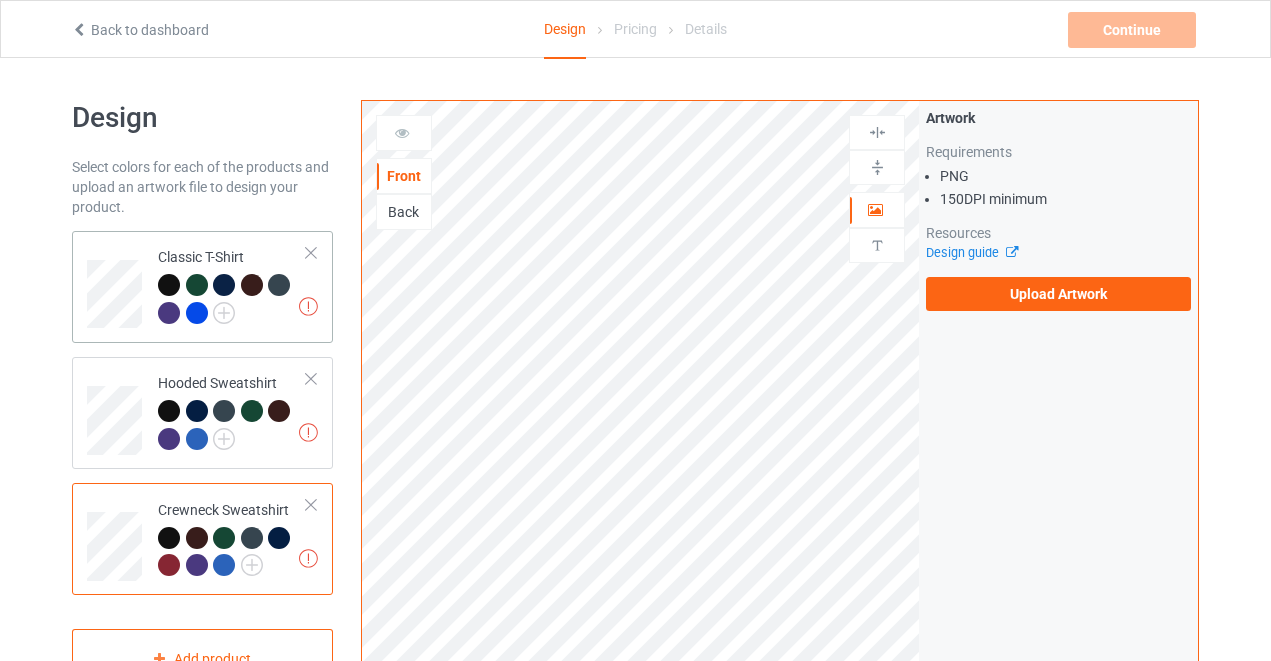 click at bounding box center [224, 285] 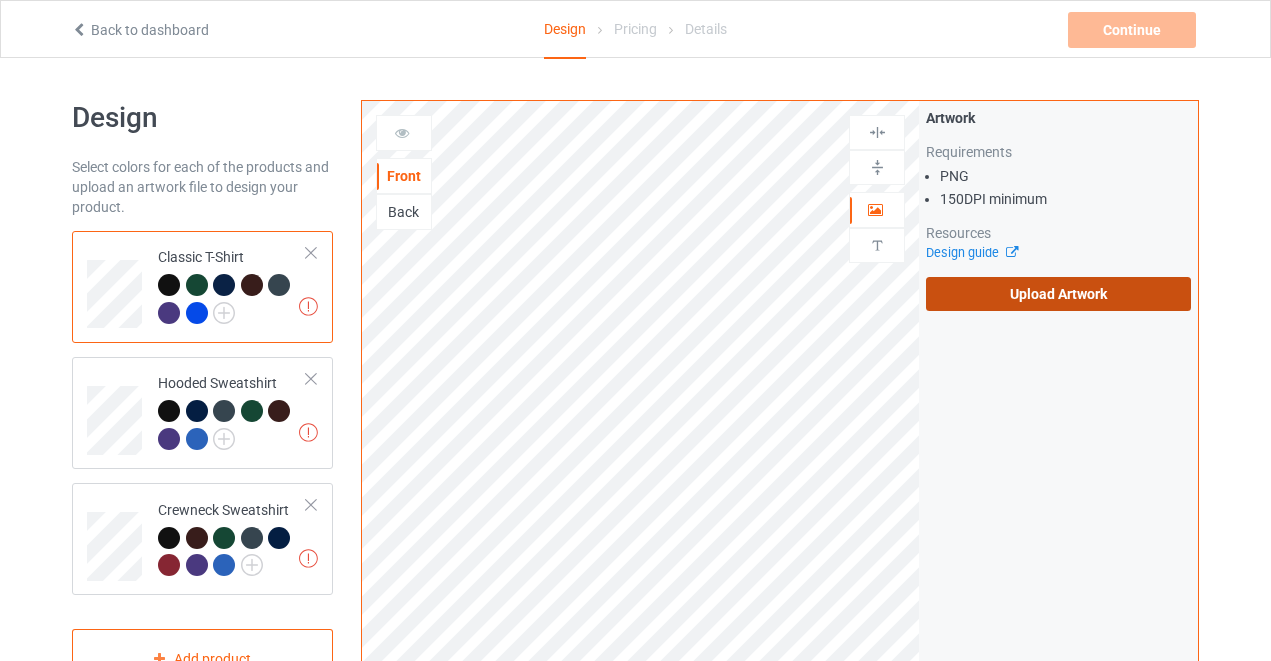 click on "Upload Artwork" at bounding box center (1058, 294) 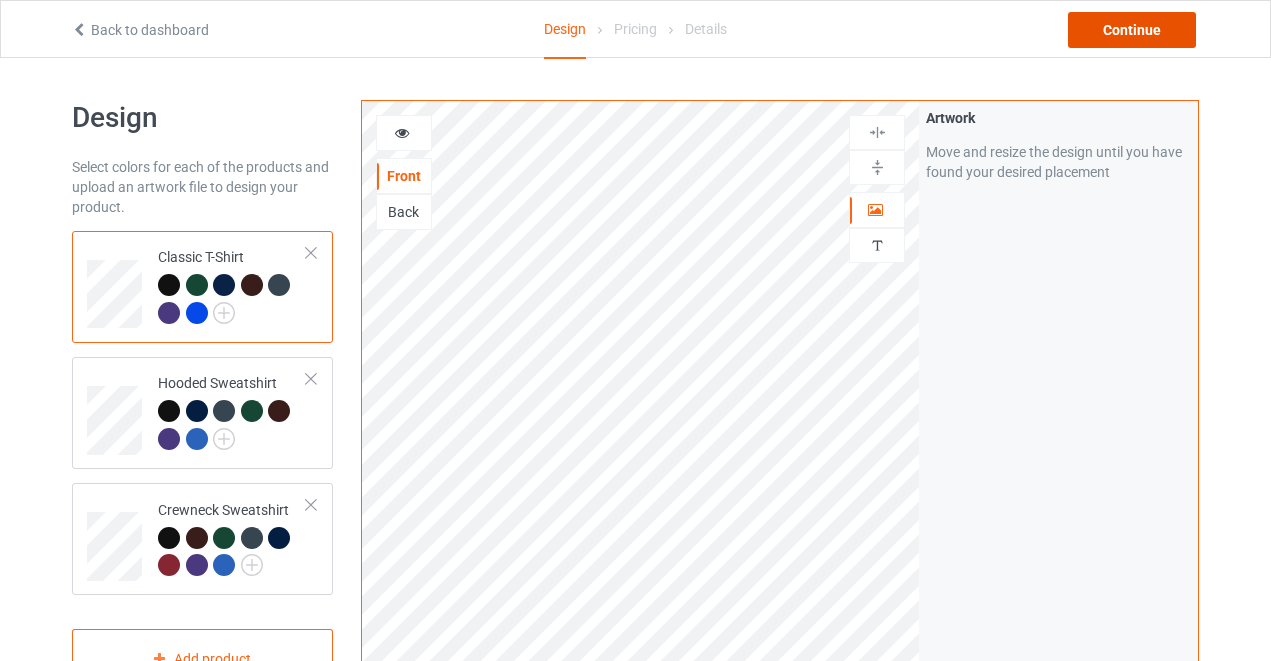 click on "Continue" at bounding box center [1132, 30] 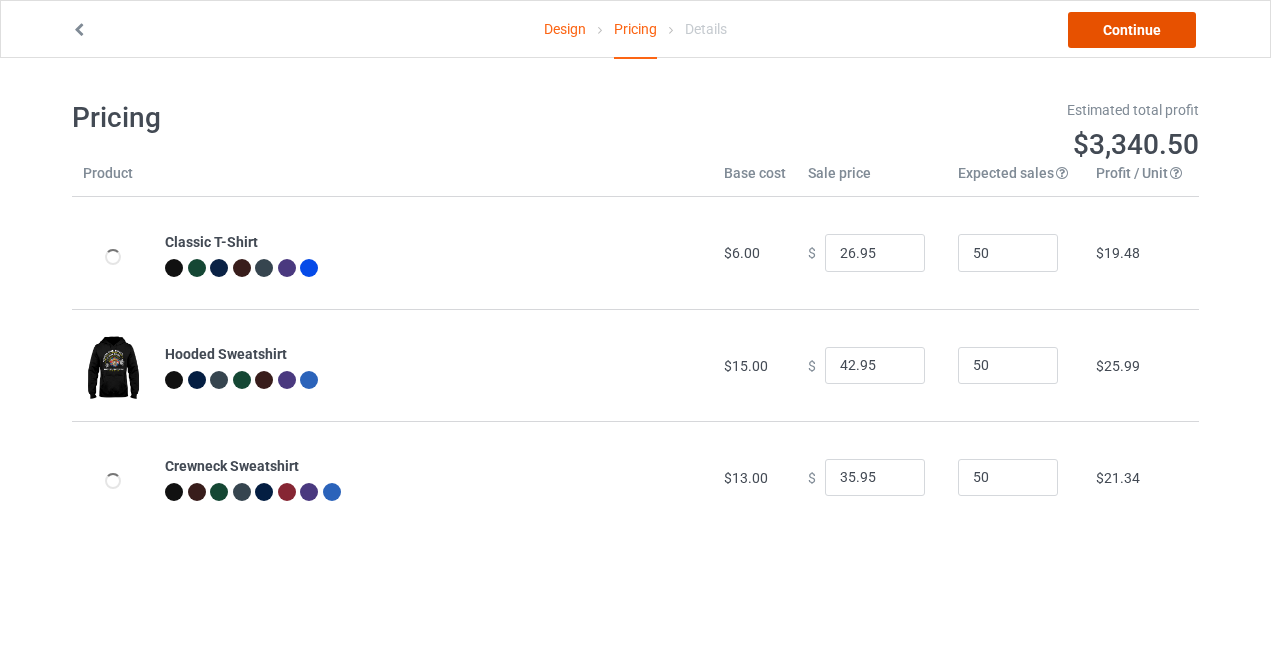 click on "Continue" at bounding box center (1132, 30) 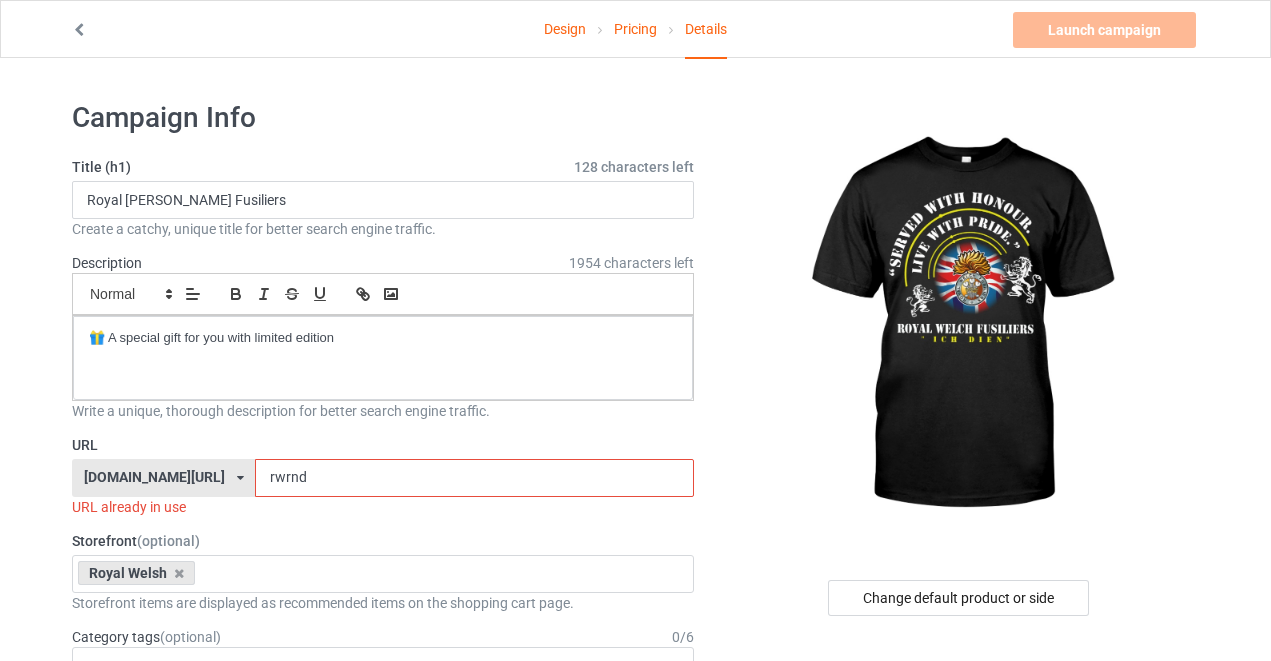 click on "rwrnd" at bounding box center (474, 478) 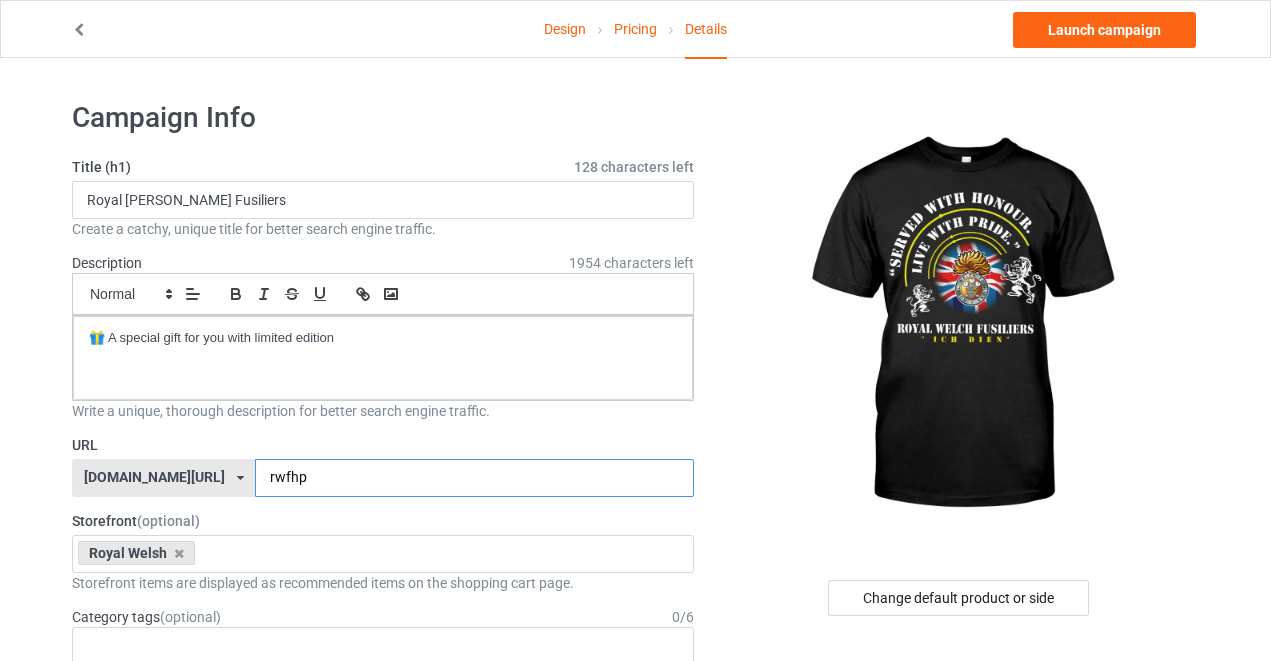 scroll, scrollTop: 83, scrollLeft: 0, axis: vertical 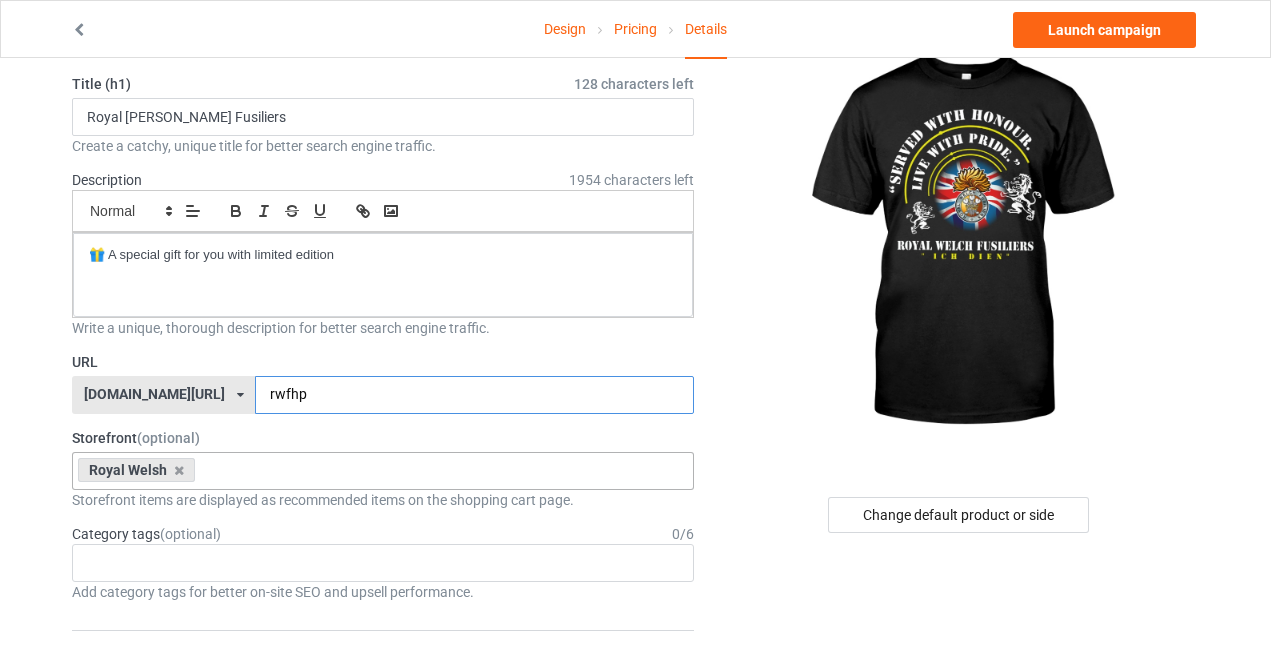 type on "rwfhp" 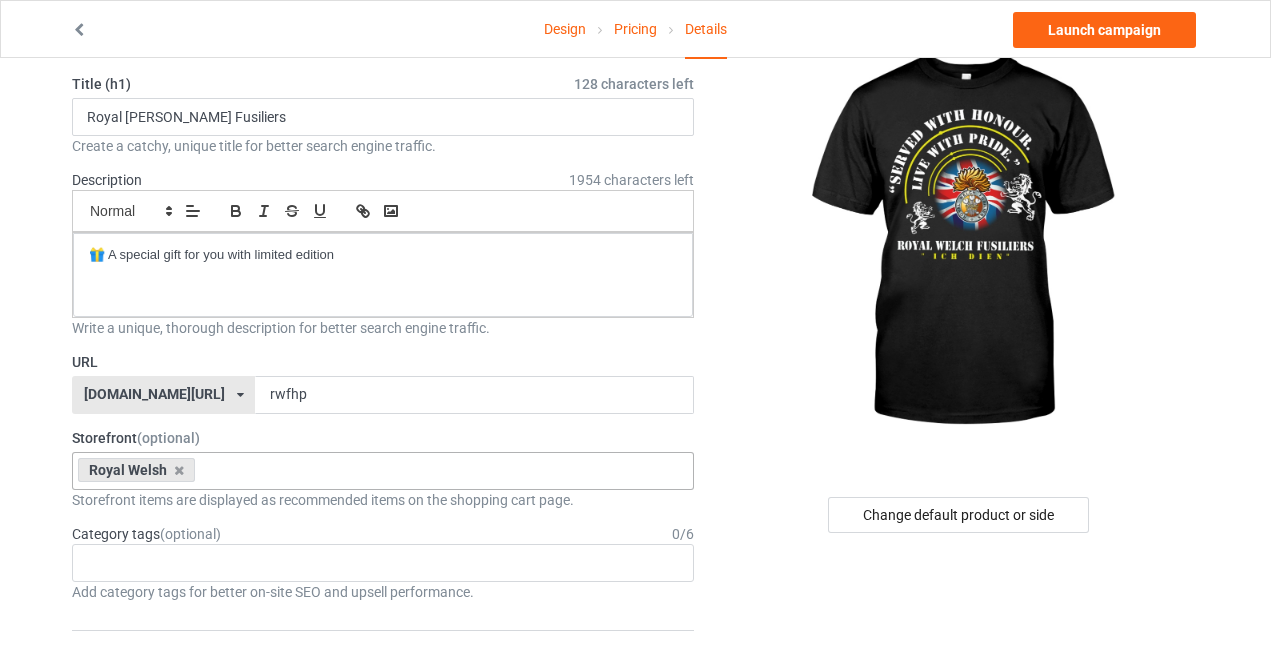 click on "Royal Welsh Vétéran de France [DEMOGRAPHIC_DATA] [DEMOGRAPHIC_DATA] Army [DEMOGRAPHIC_DATA] Army Police force Yorkshire Regiment Mercian Regiment Royal Yeomanry Royal Lancers (Queen [PERSON_NAME]' Own) [DEMOGRAPHIC_DATA] Veteran [DEMOGRAPHIC_DATA] Veteran Royal Electrical and Mechanical Engineers [DEMOGRAPHIC_DATA] Veterans Royal Military Police [DEMOGRAPHIC_DATA] Armed Forces Army Air Corps United Kingdom Special Forces Foot guards Adjutant General's Corps Royal Army Service Corps Prince of Wales's Division Royal Regiment of [DEMOGRAPHIC_DATA] Army Medical Services Royal Air Force Police Army Commando Royal Hussars 'Prince of Wales's Own' King's Division Royal Air Force Queen's Regiment Queen's Division Royal Corps of Signals Royal Armoured Corps Royal Logistic Corps Queen's Own Mercian Yeomanry Queen's Royal Hussars Royal Marine Household Cavalry Regiment  Royal Gurkha Rifles Light Dragoons  King's Royal Hussars Light Infantry Royal Dragoon Guards Royal Gibraltar Regiment Royal Navy Royal Marines Parachute Regiment  Royal Engineers Royal Artillery 65e4859a84a74b00315e829c 64e0d7613f6034002e3eb0b7" at bounding box center [383, 471] 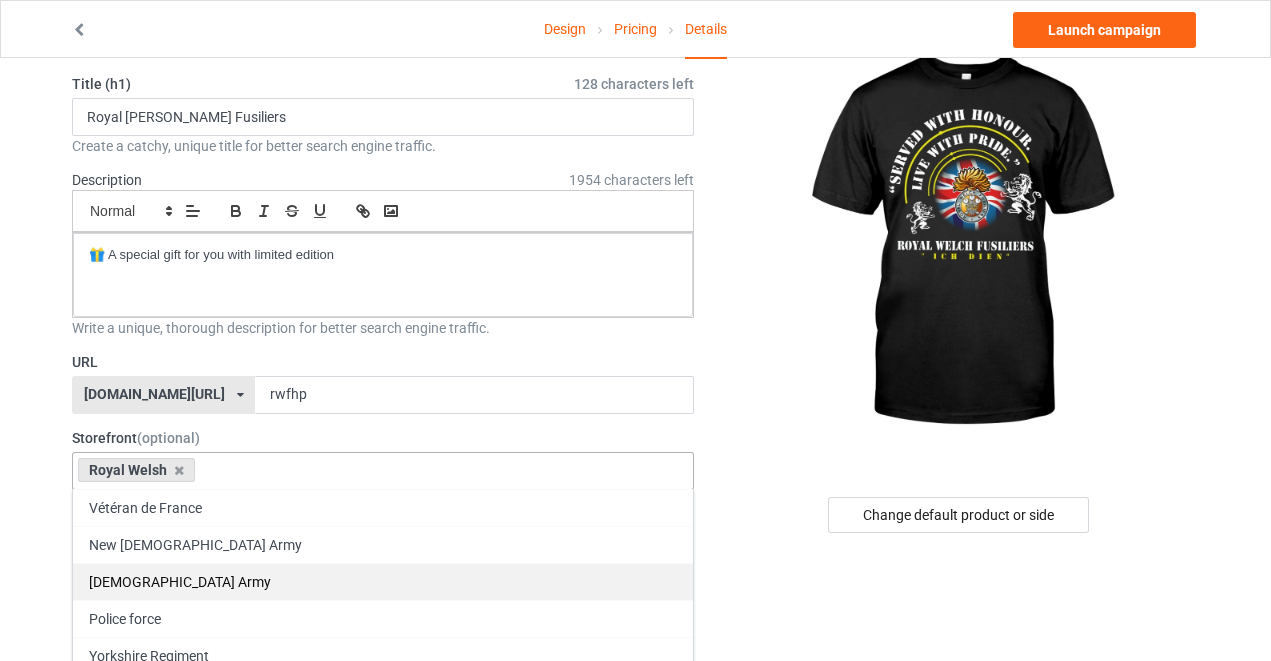 click on "[DEMOGRAPHIC_DATA] Army" at bounding box center (383, 581) 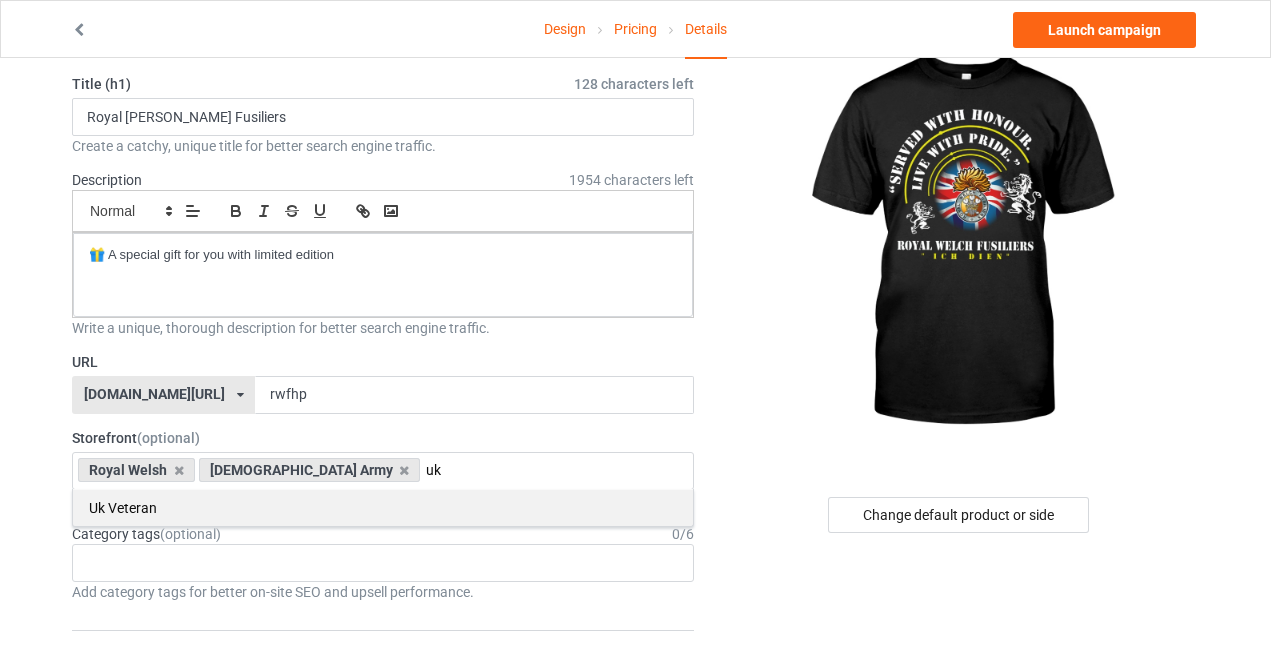 type on "uk" 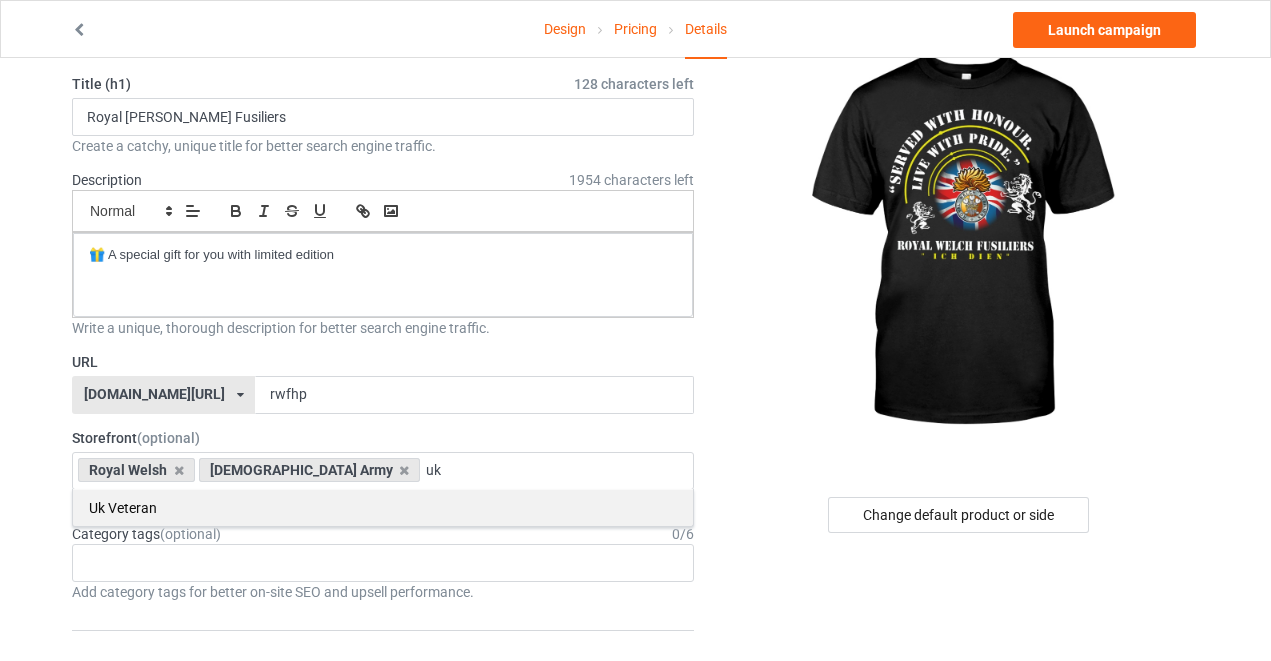 click on "Uk Veteran" at bounding box center (383, 507) 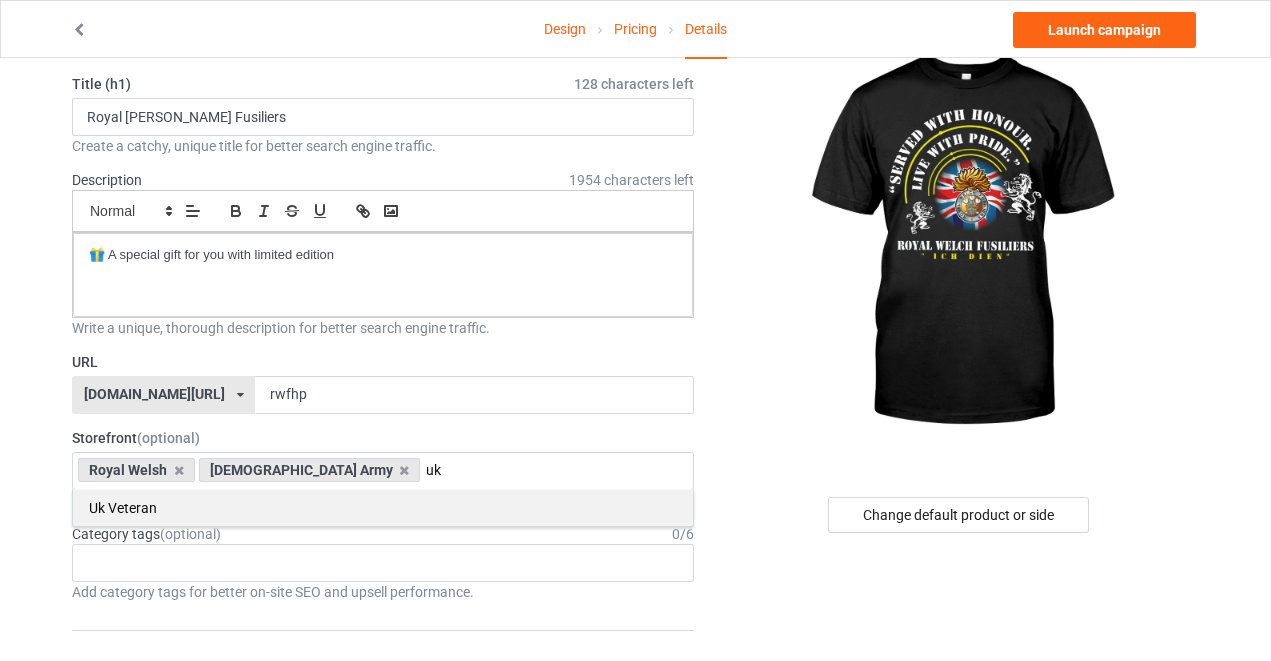 type 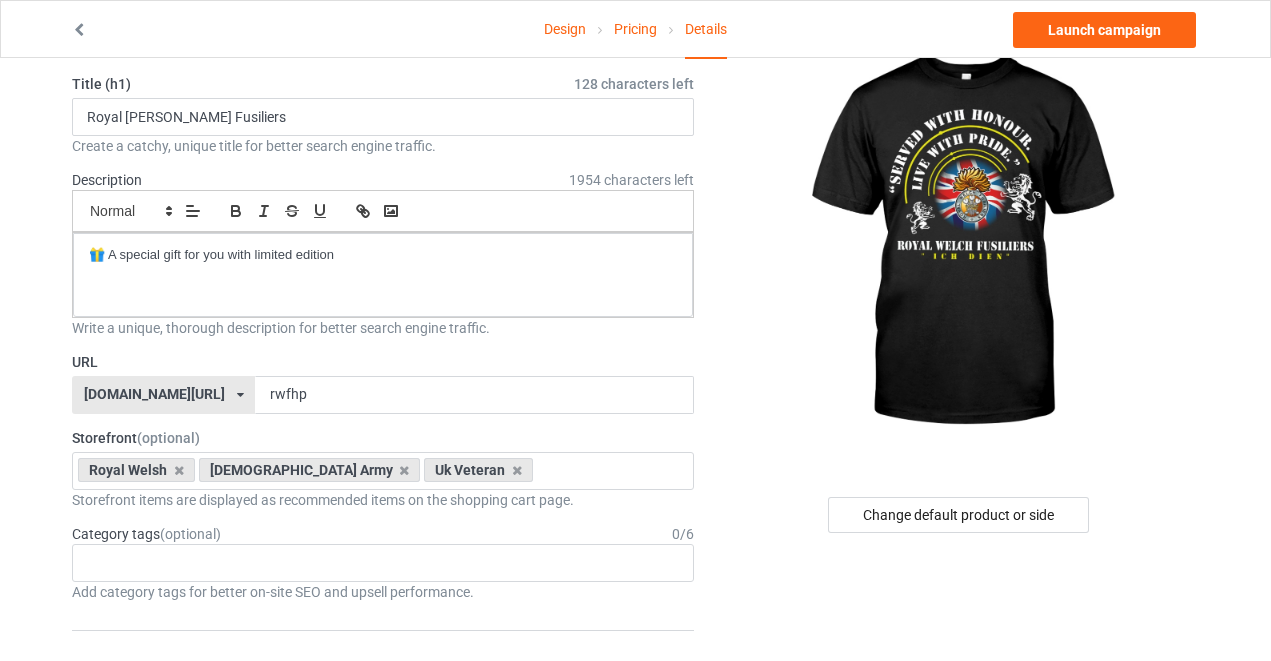 click at bounding box center [960, 242] 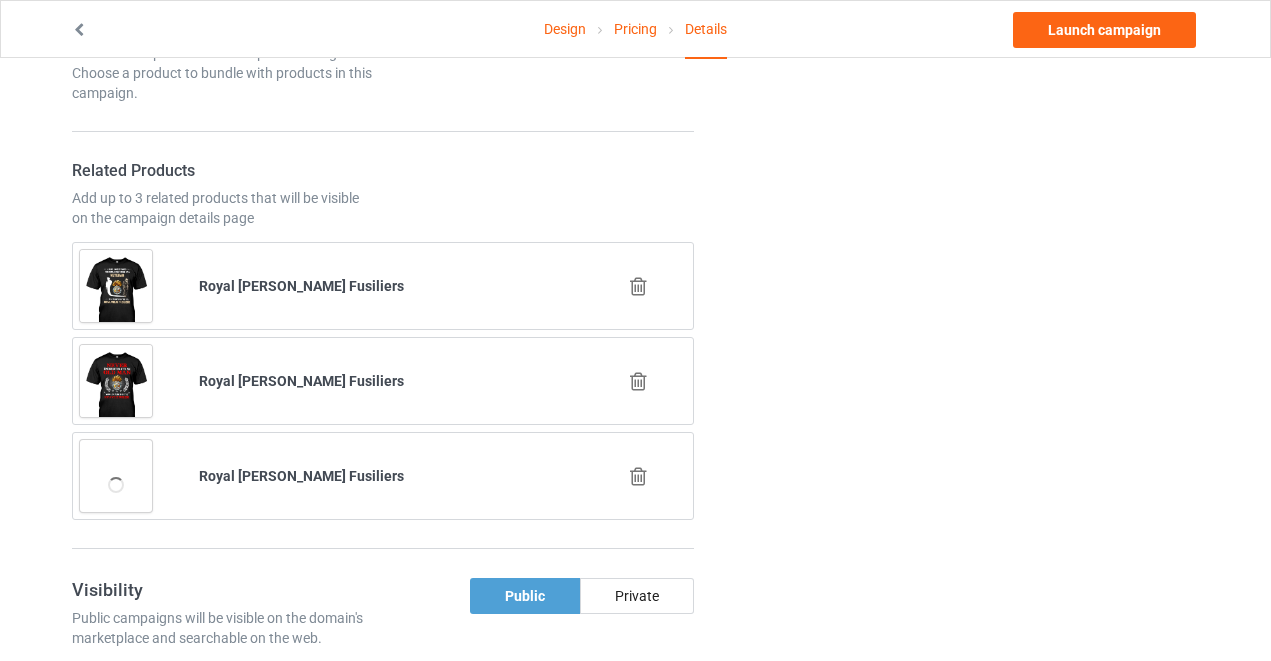 scroll, scrollTop: 1159, scrollLeft: 0, axis: vertical 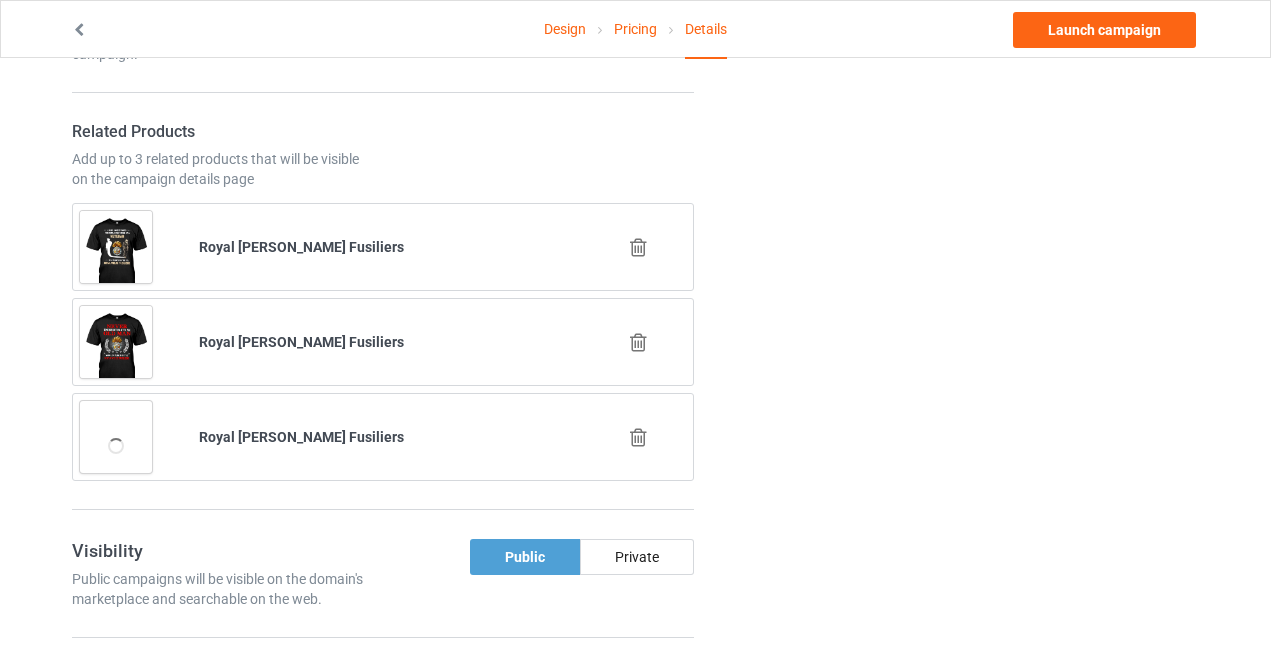 click at bounding box center (638, 247) 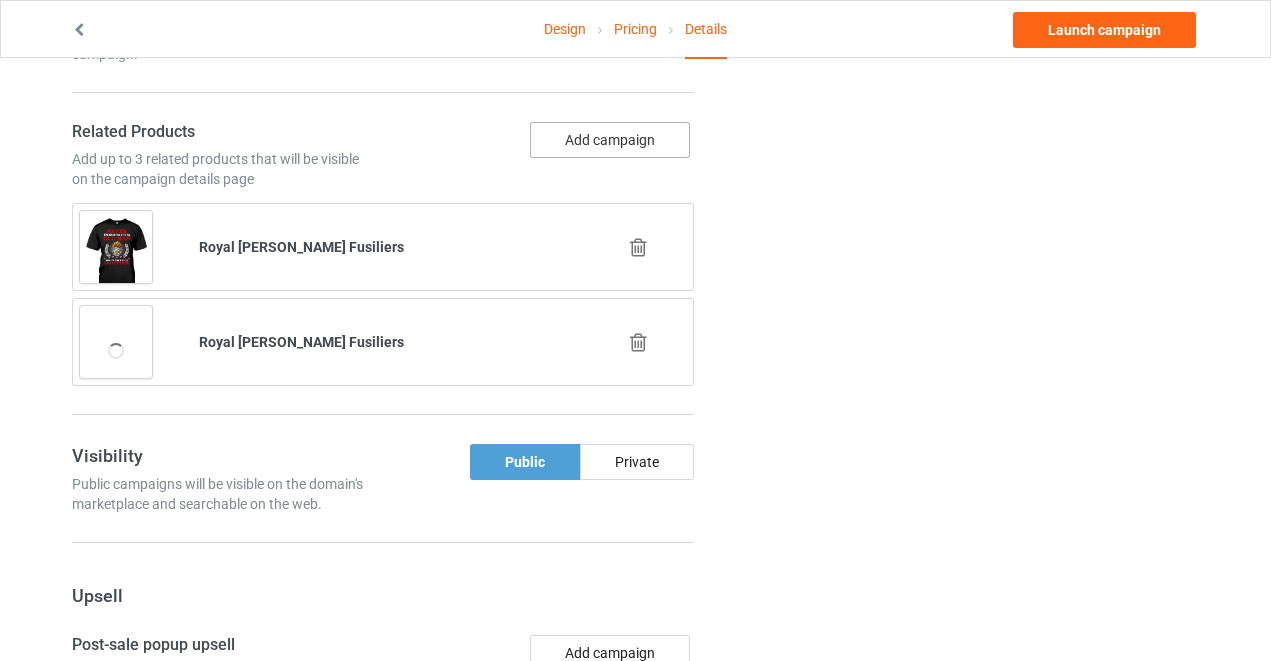 click on "Add campaign" at bounding box center [610, 140] 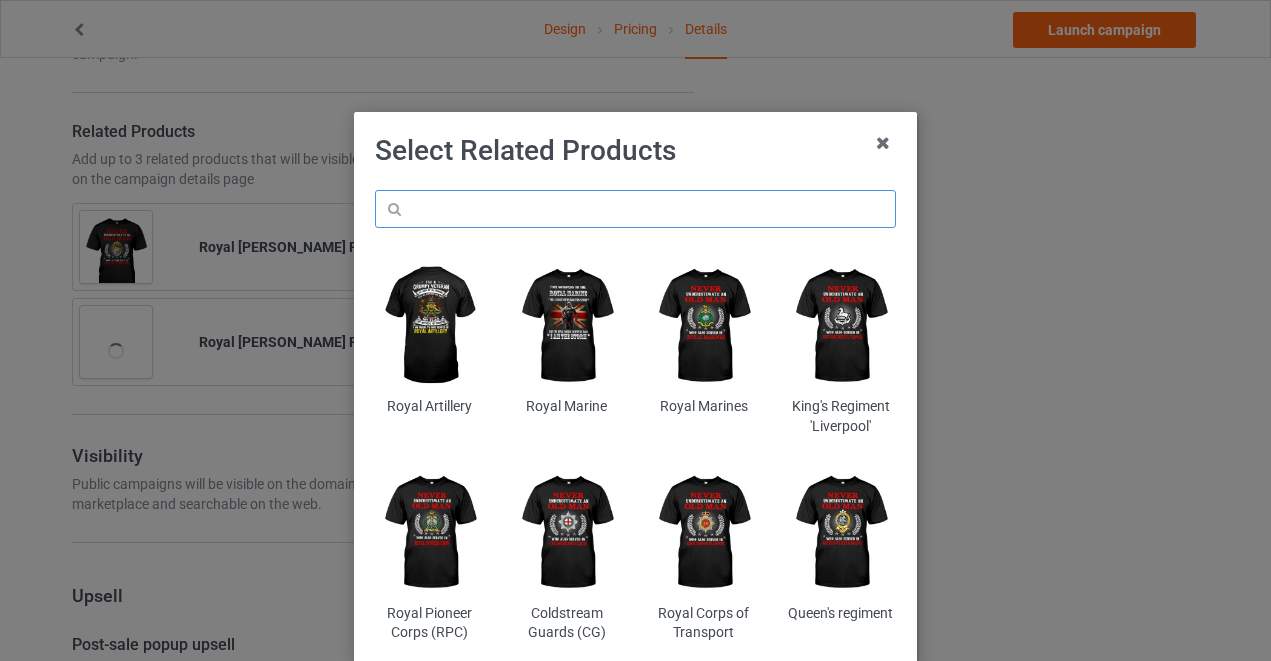 click at bounding box center (635, 209) 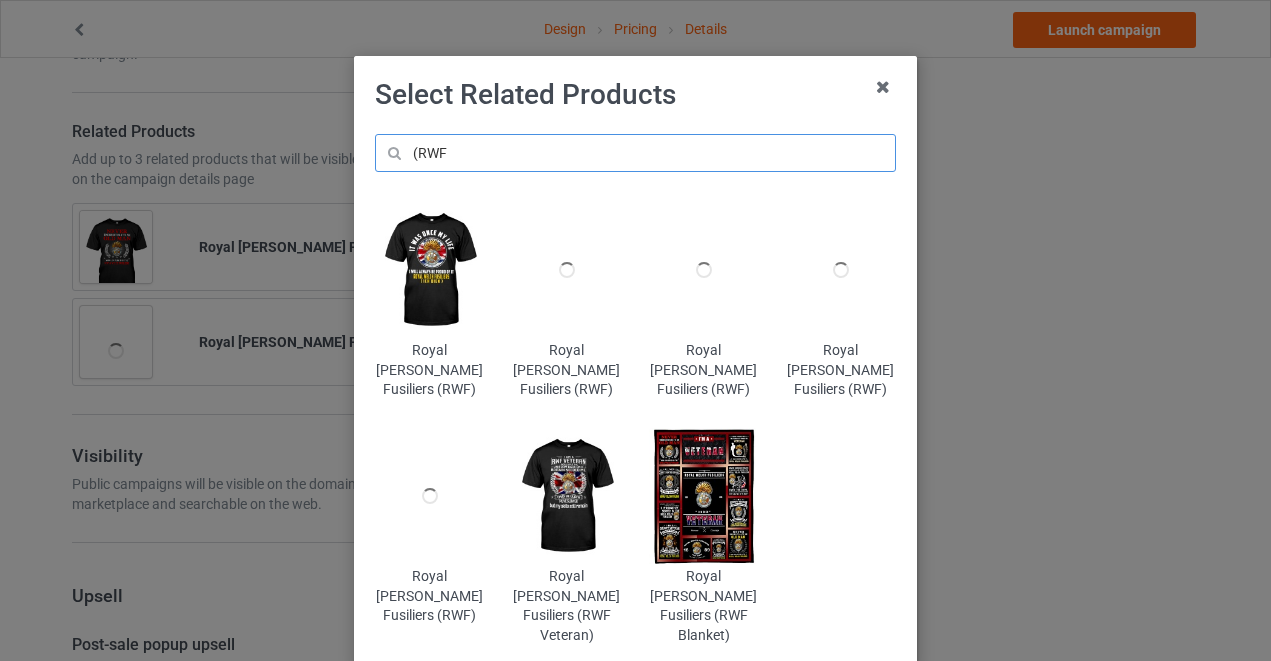 scroll, scrollTop: 57, scrollLeft: 0, axis: vertical 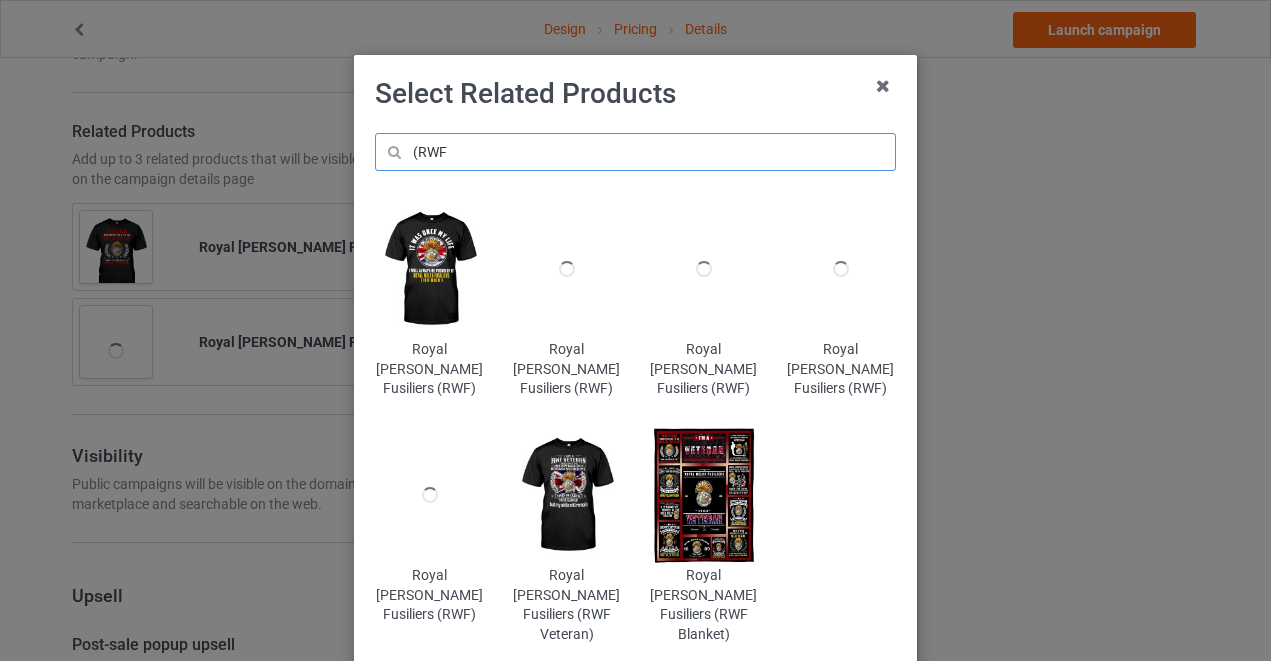 type on "(RWF" 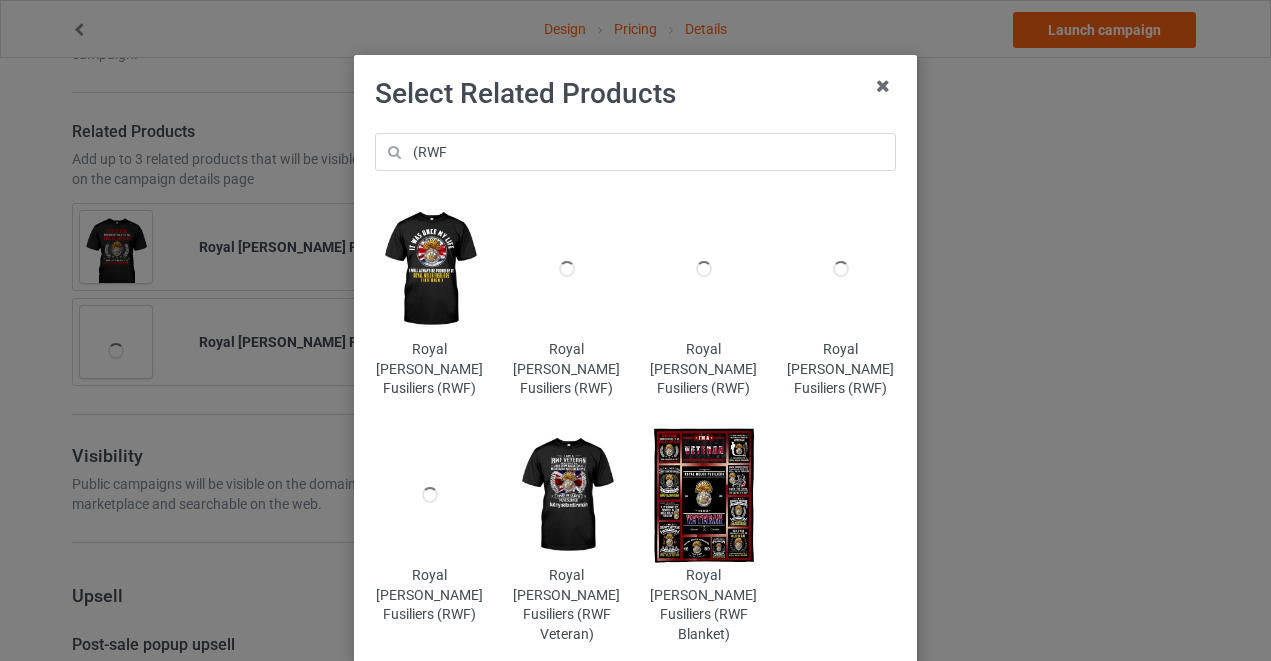 click at bounding box center [704, 495] 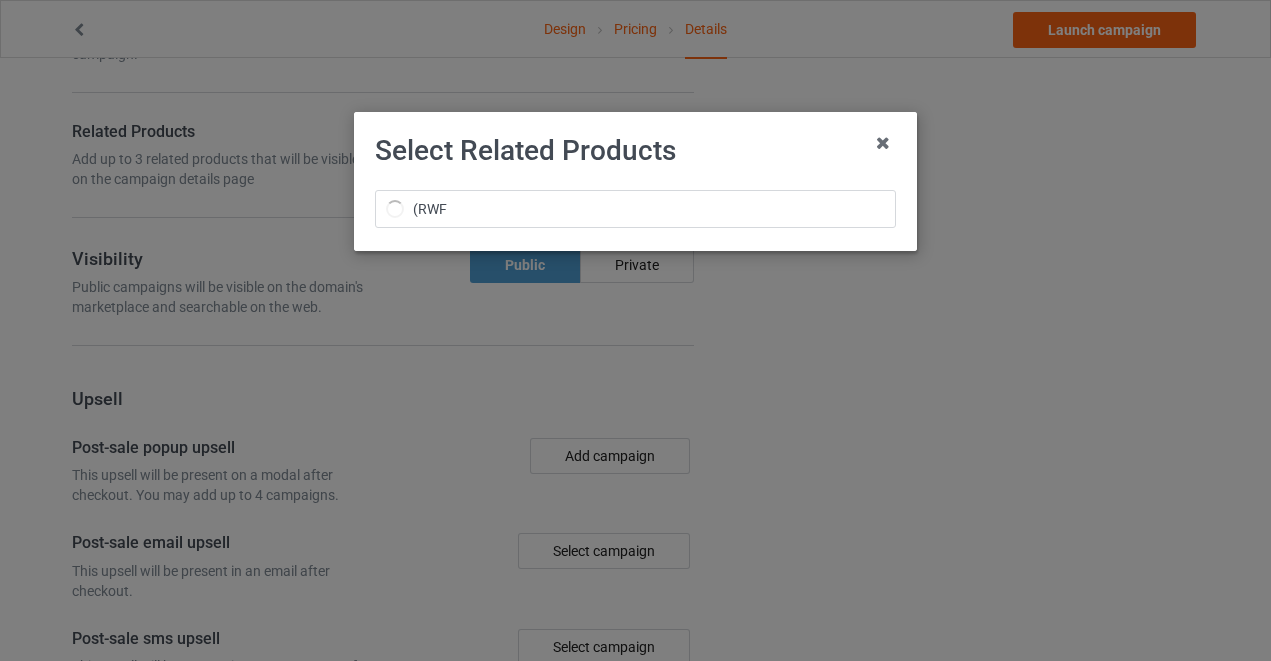 scroll, scrollTop: 0, scrollLeft: 0, axis: both 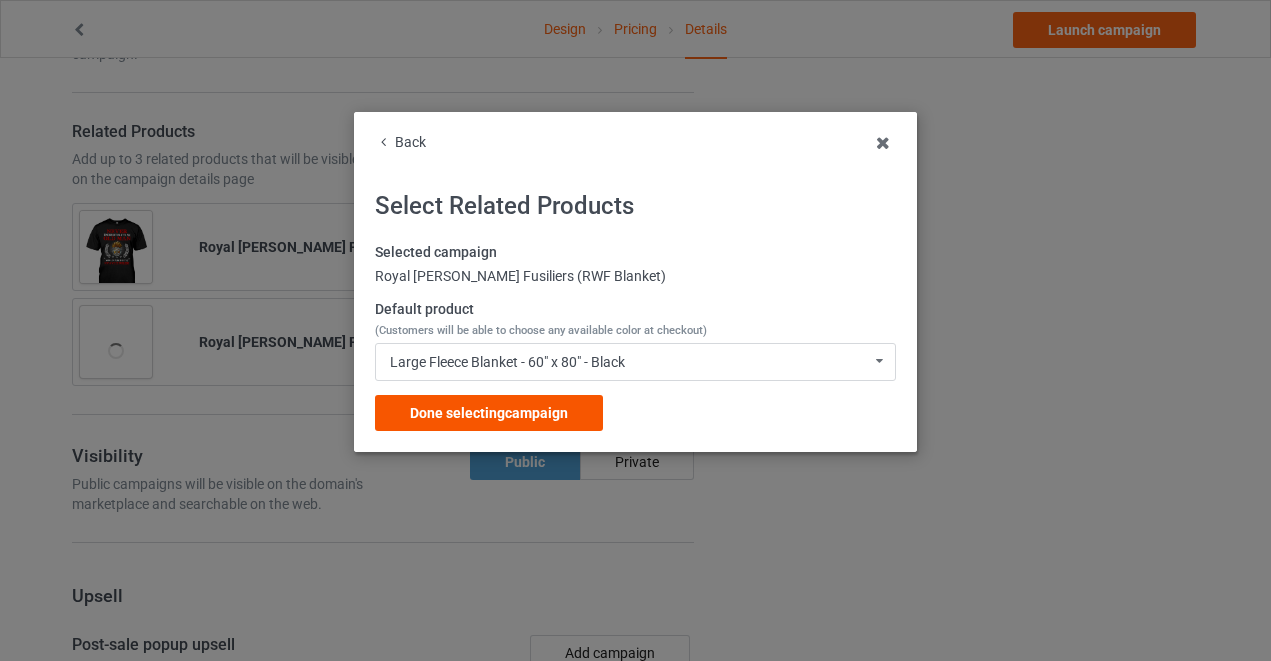 click on "Done selecting  campaign" at bounding box center [489, 413] 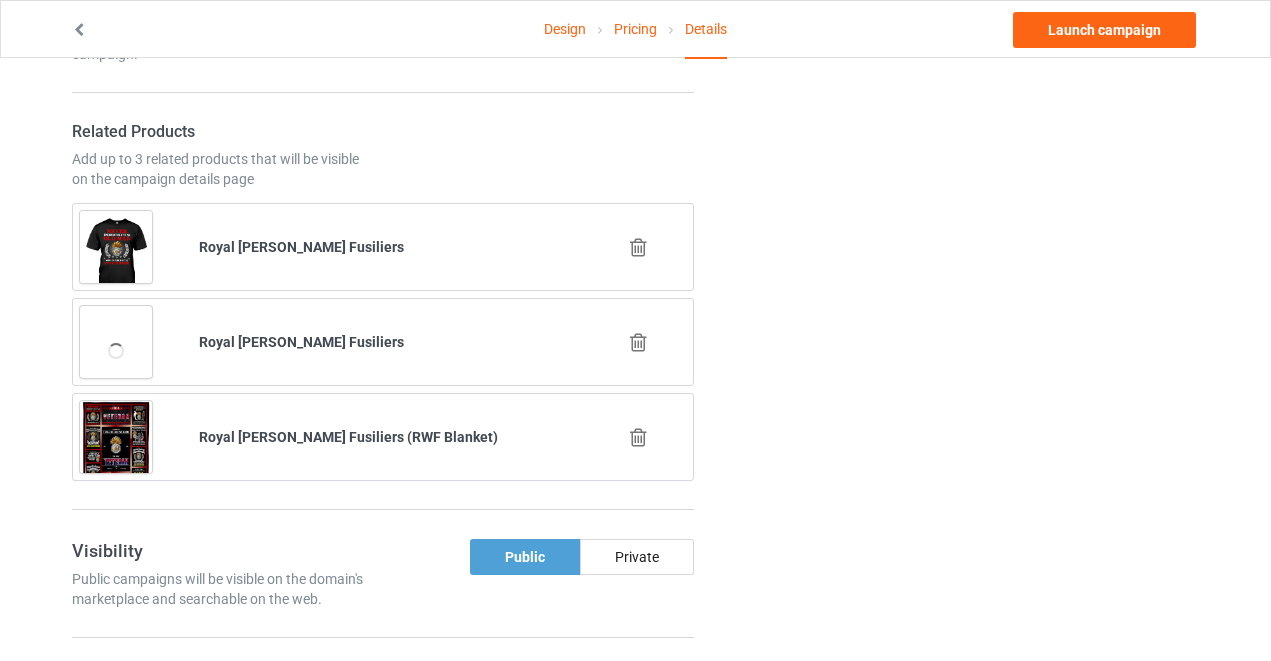 click at bounding box center [638, 342] 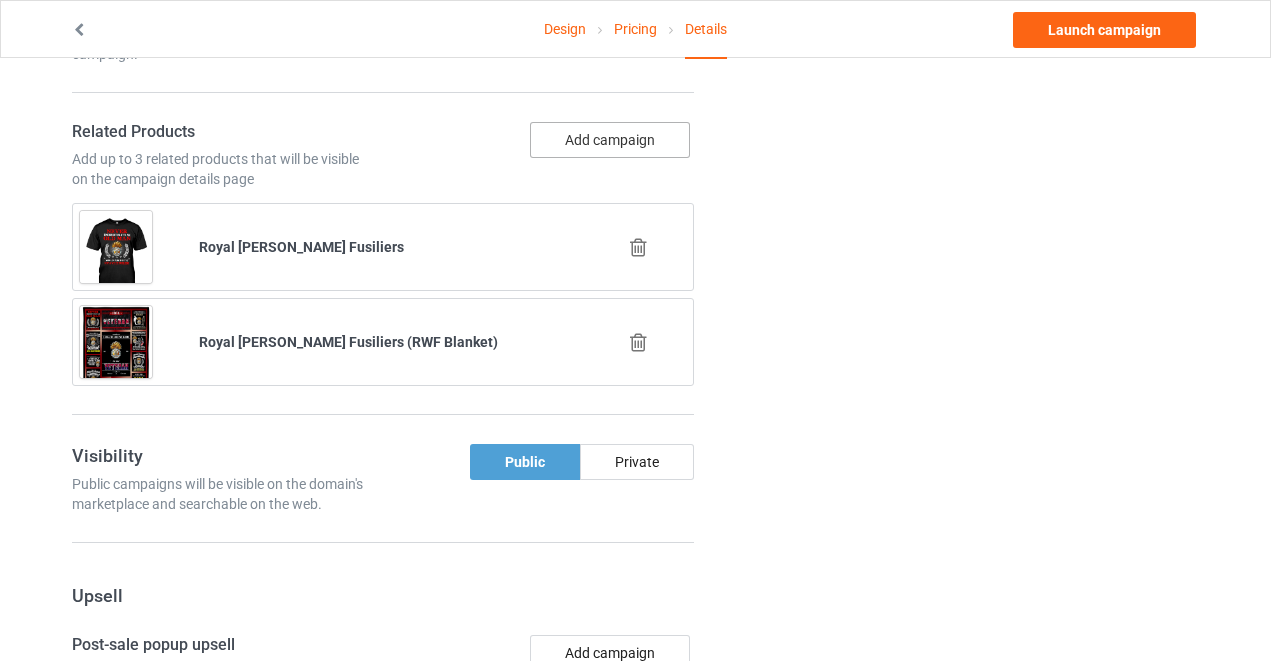click on "Add campaign" at bounding box center (610, 140) 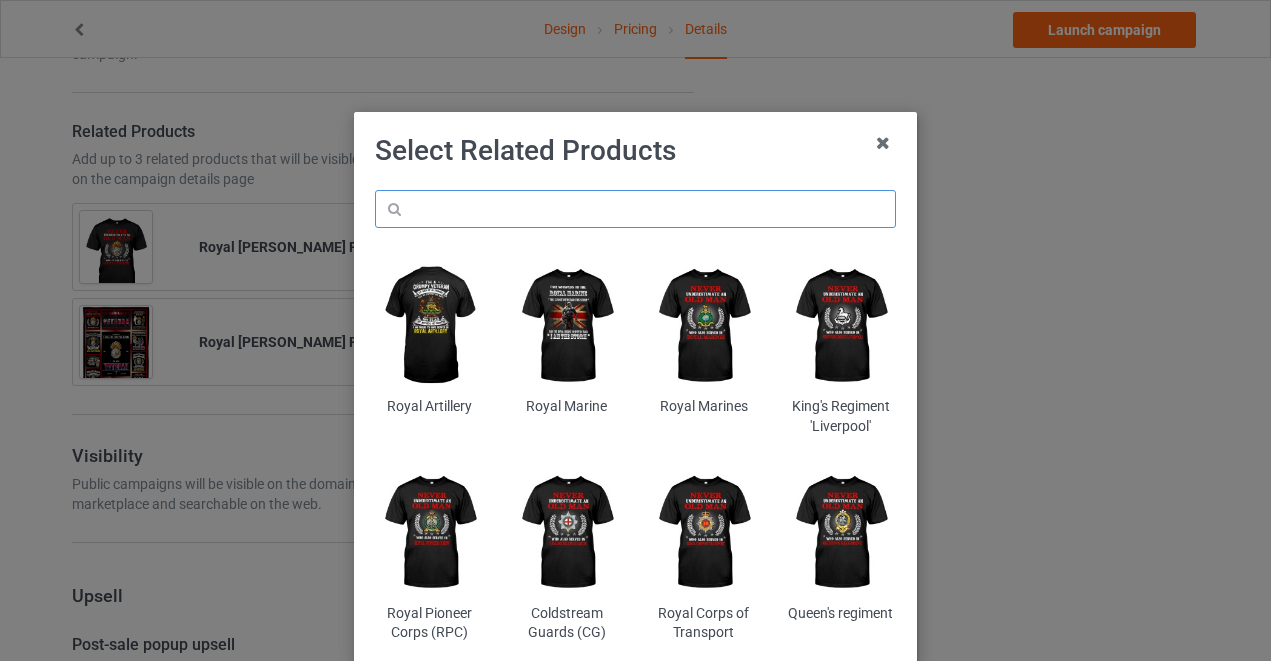 click at bounding box center (635, 209) 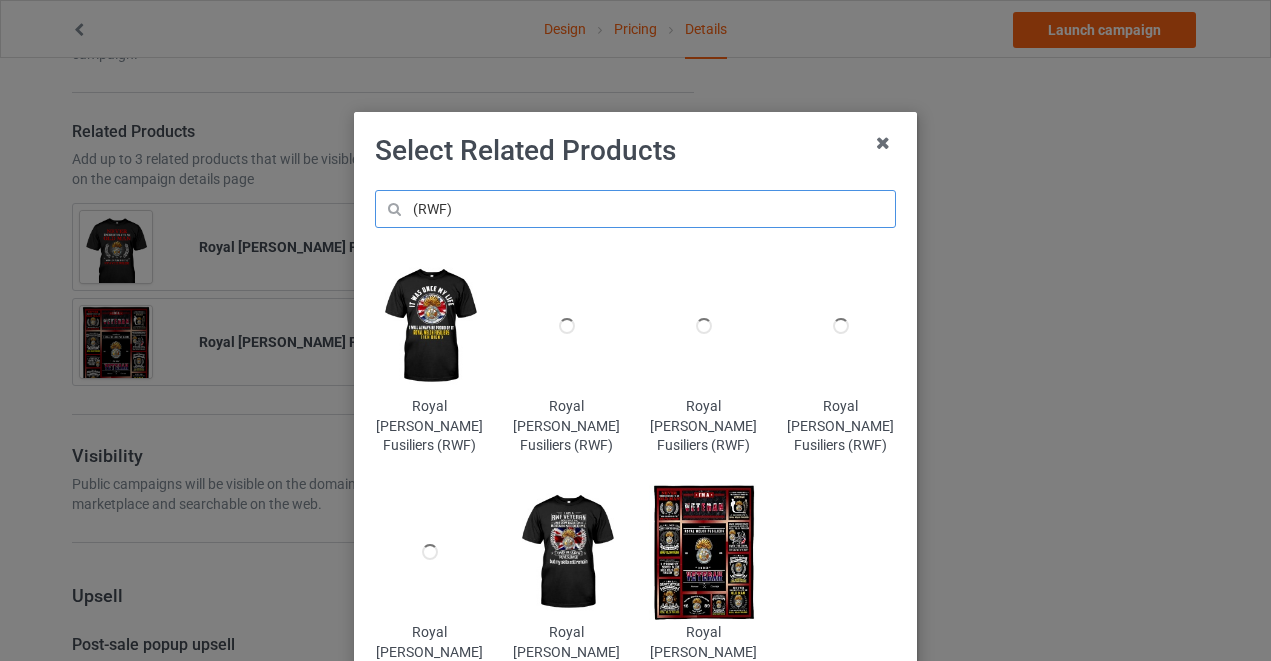 type on "(RWF)" 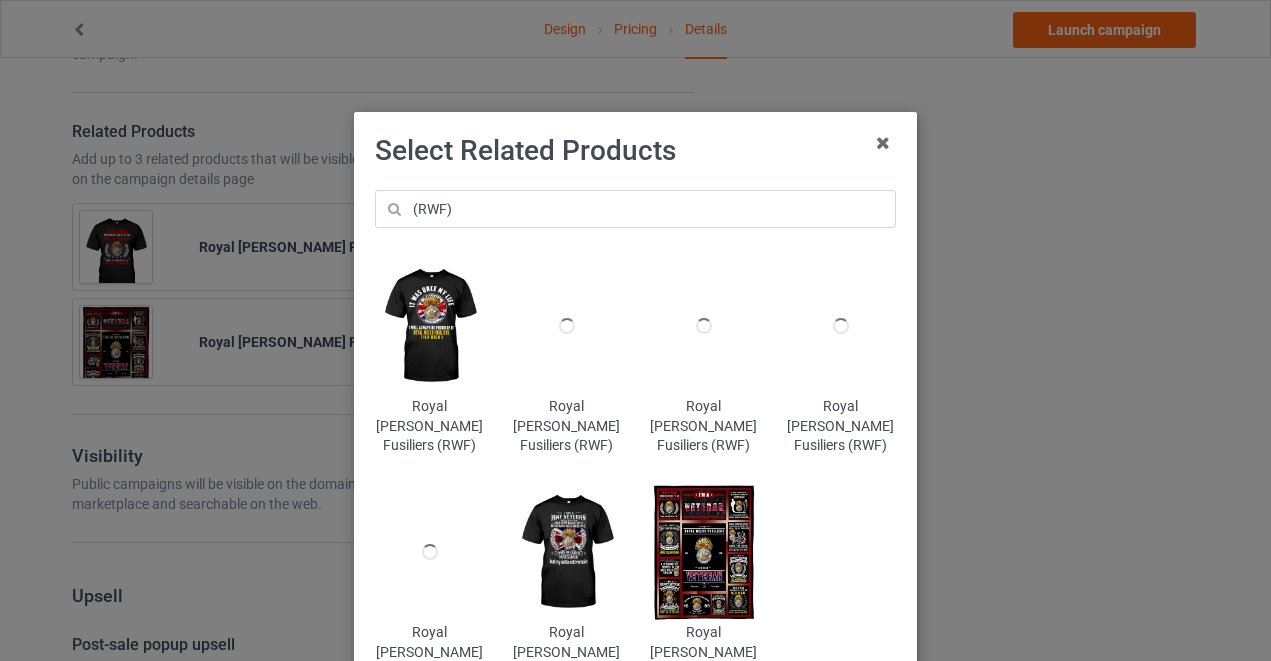 click at bounding box center (704, 326) 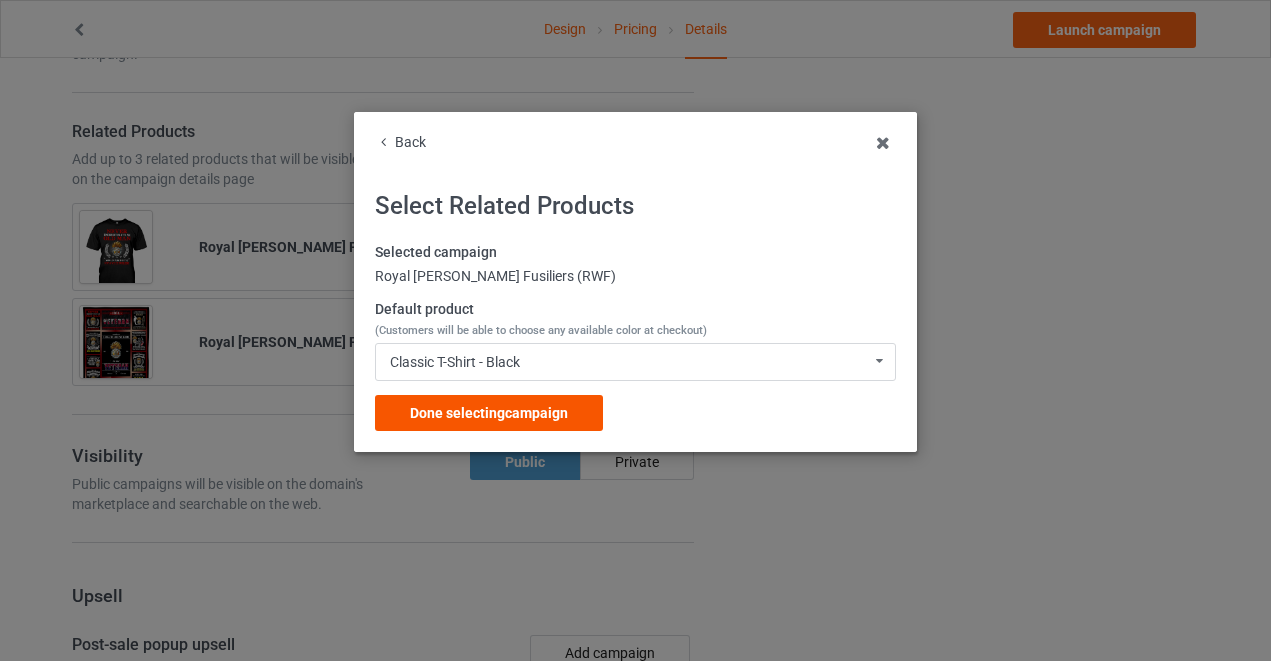 click on "Done selecting  campaign" at bounding box center (489, 413) 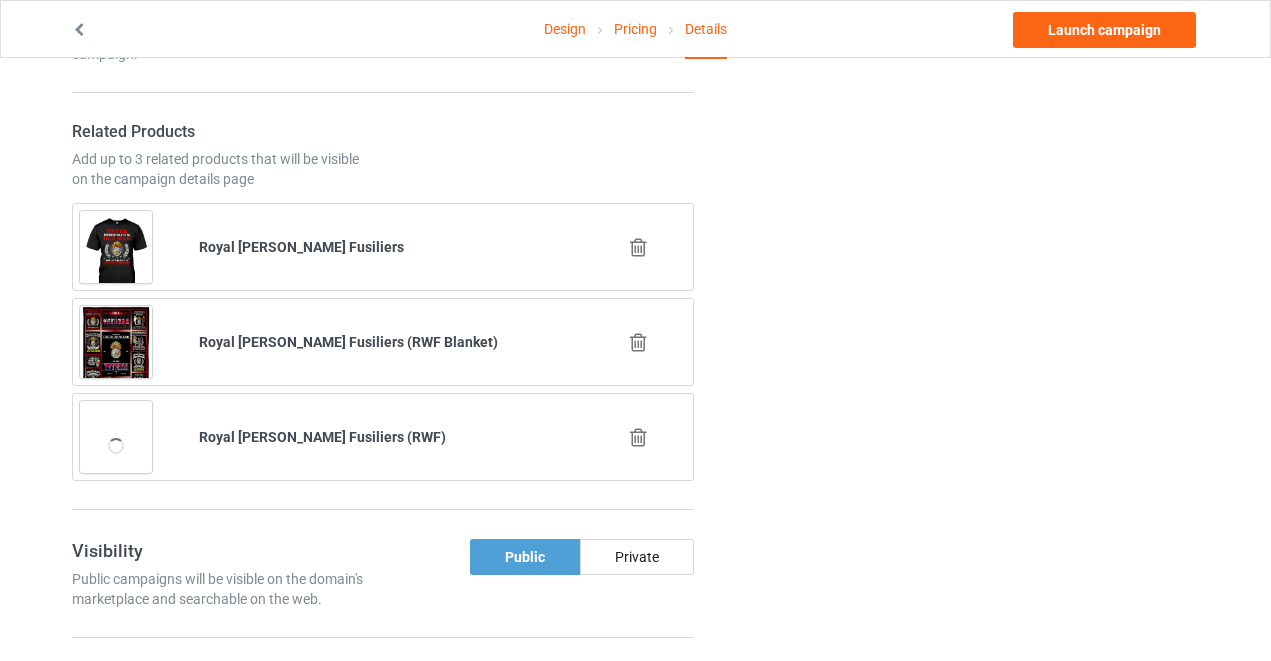 click on "Change default product or side" at bounding box center [960, 81] 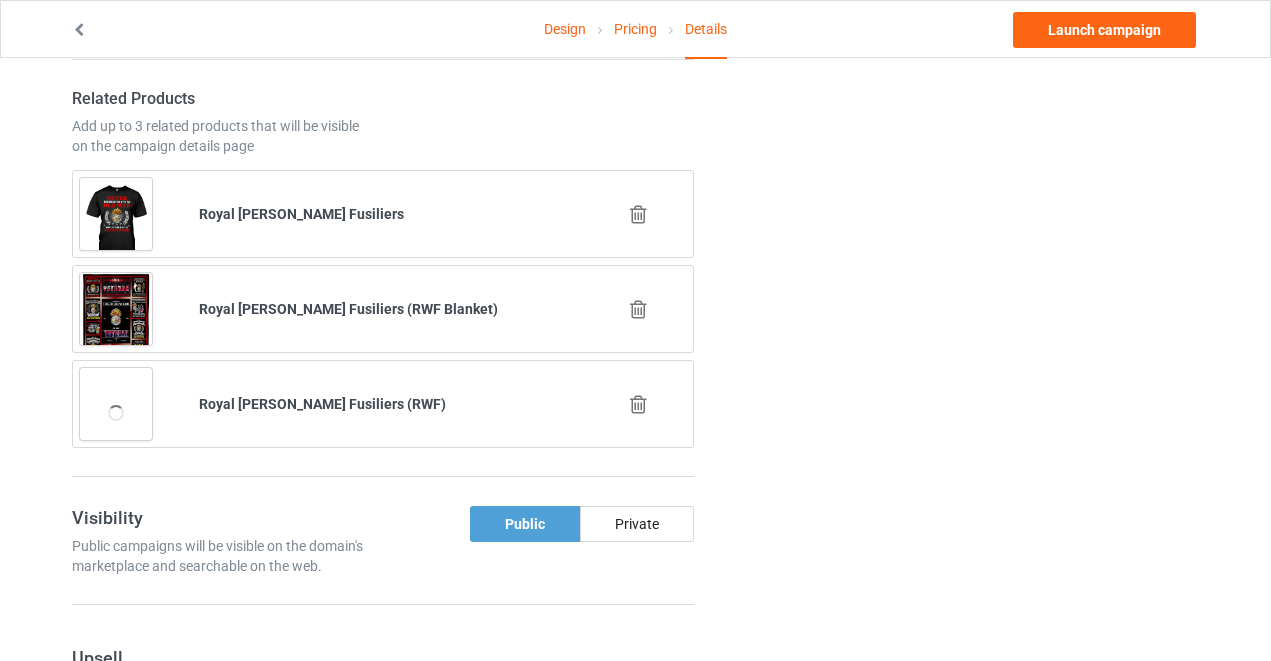 scroll, scrollTop: 1280, scrollLeft: 0, axis: vertical 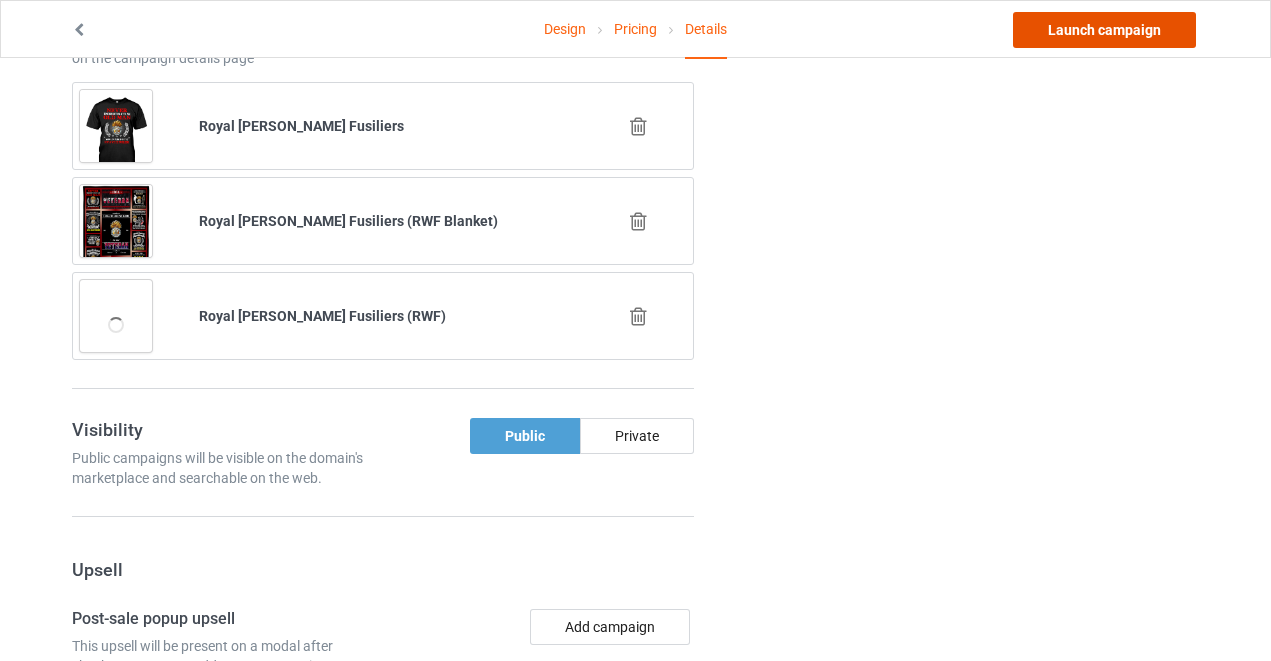 click on "Launch campaign" at bounding box center [1104, 30] 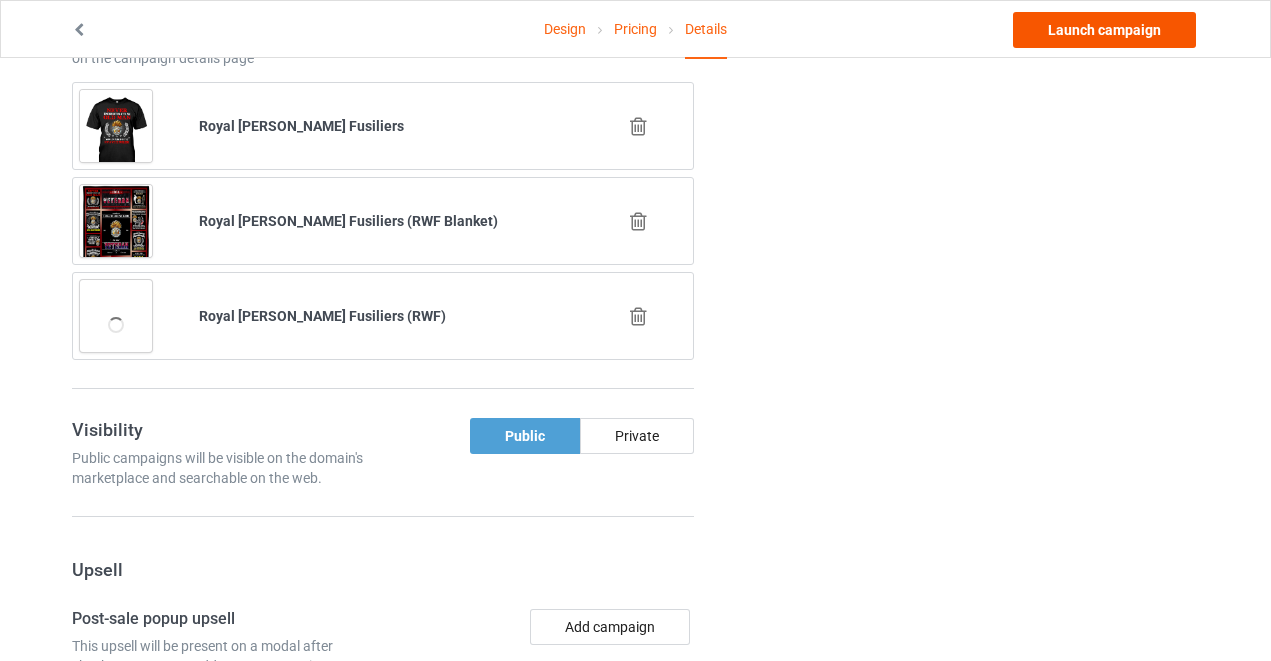 scroll, scrollTop: 0, scrollLeft: 0, axis: both 